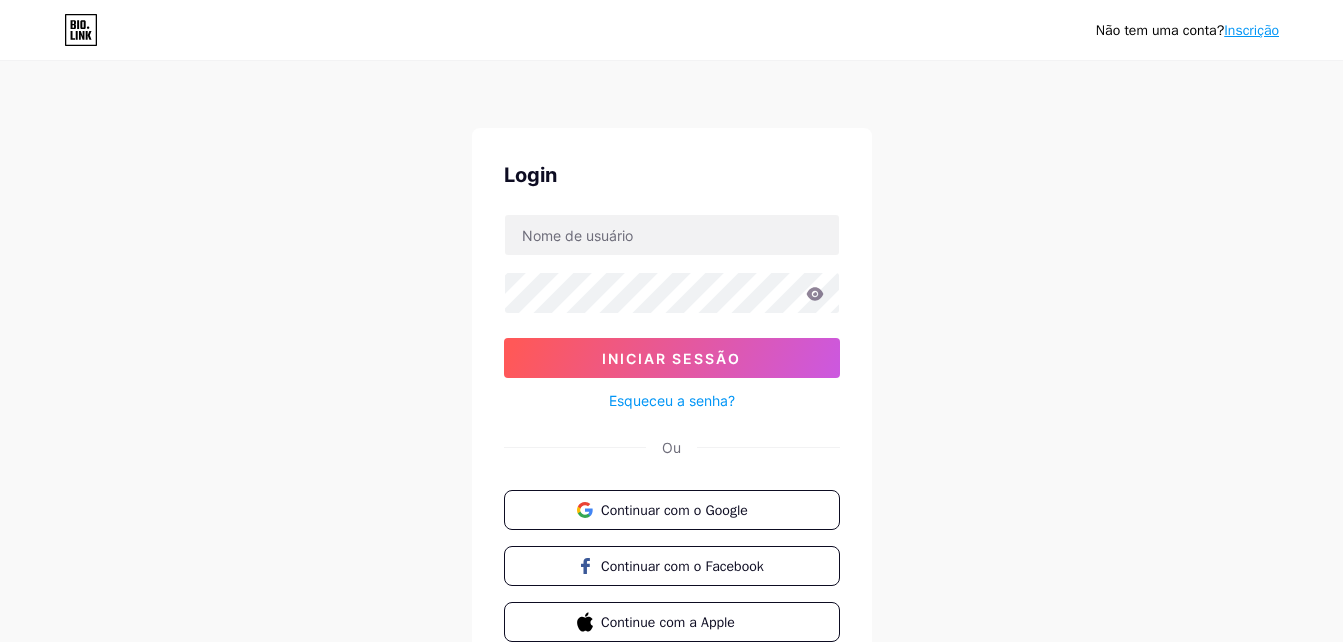 scroll, scrollTop: 0, scrollLeft: 0, axis: both 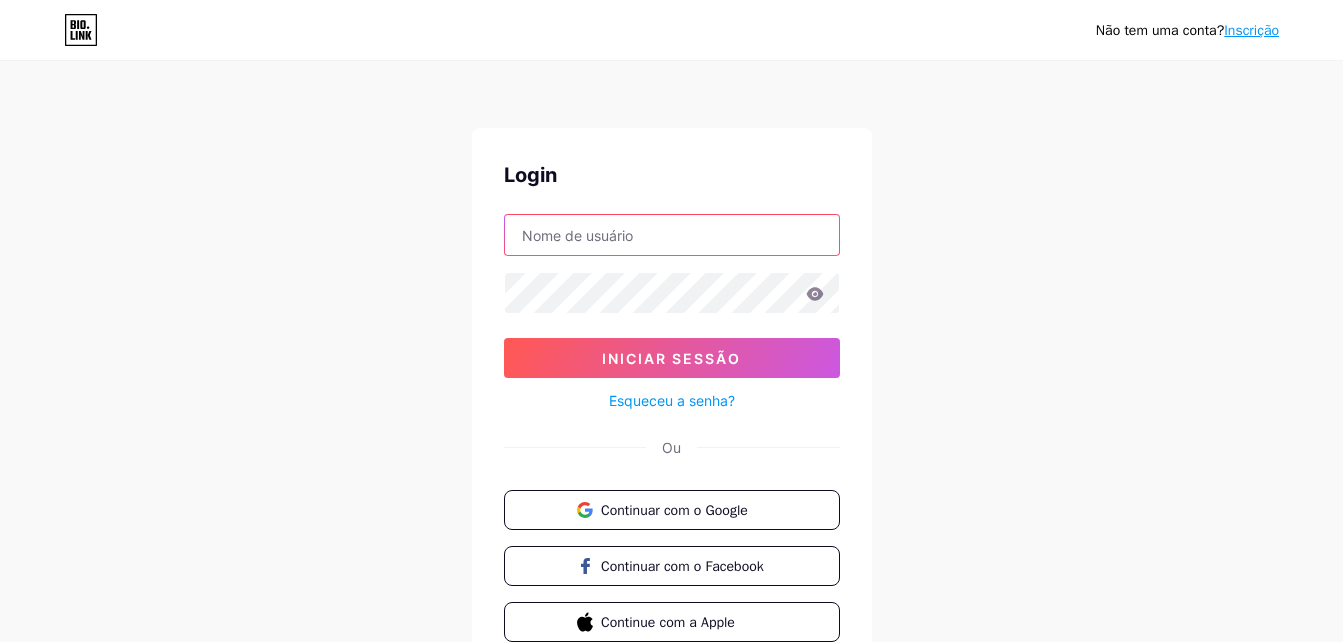 click at bounding box center (672, 235) 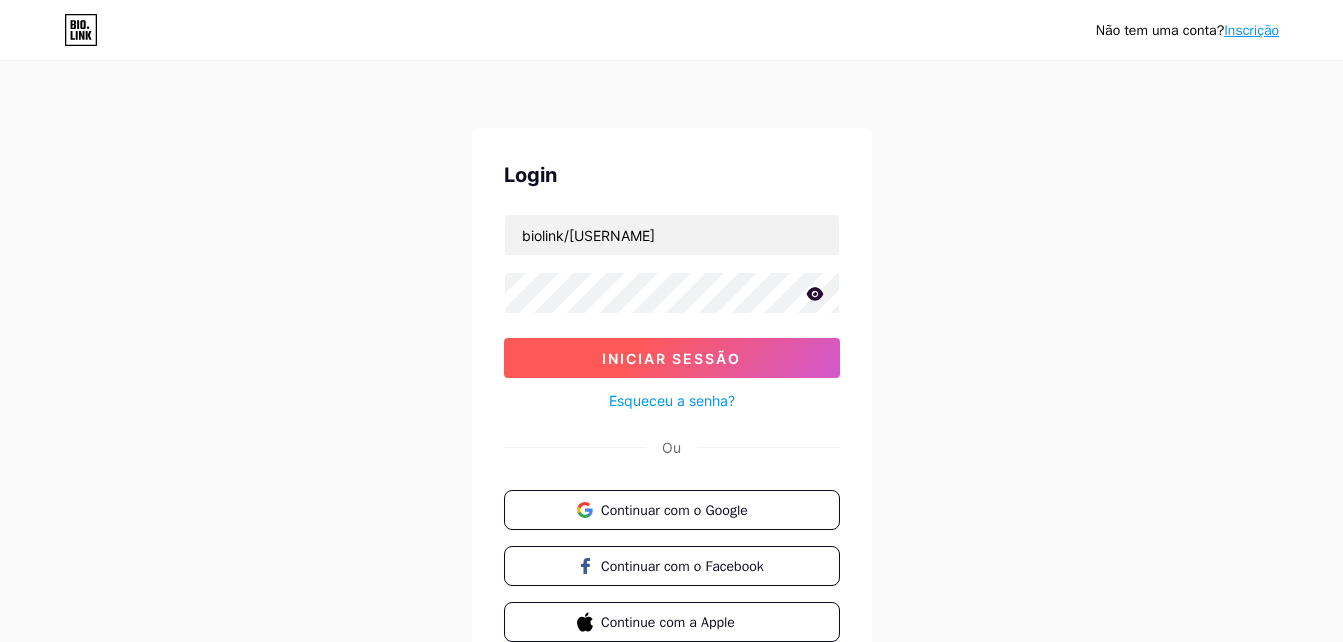 click on "Iniciar sessão" at bounding box center (671, 358) 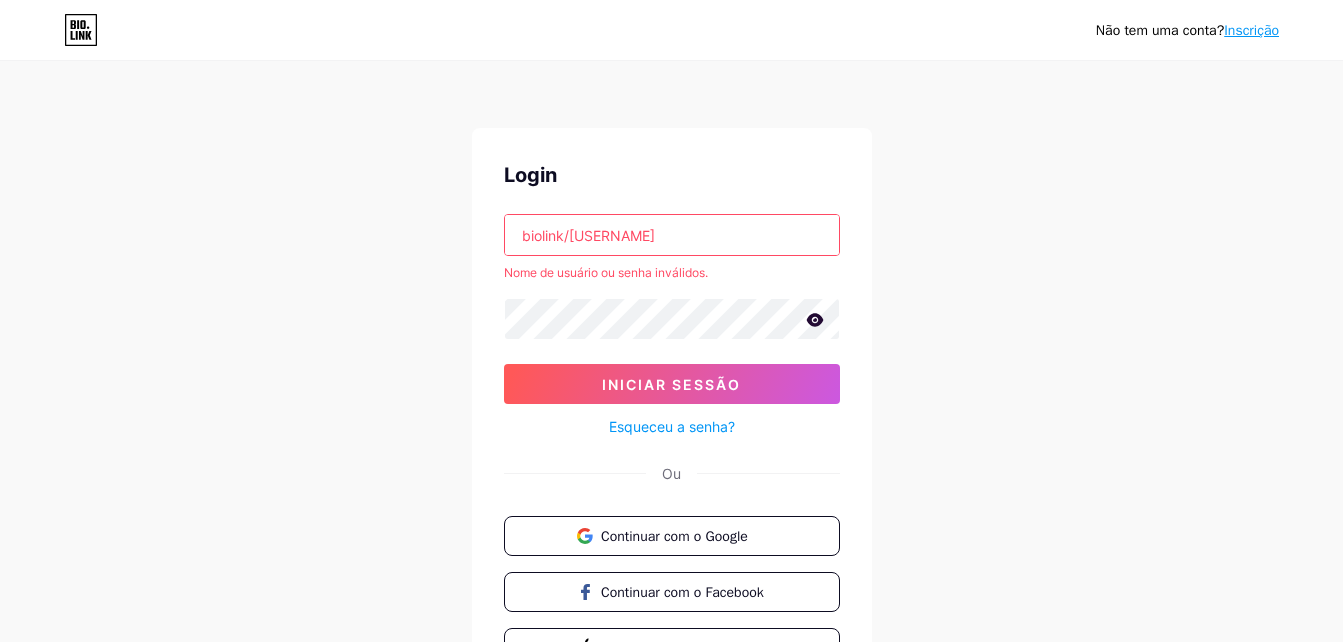 click 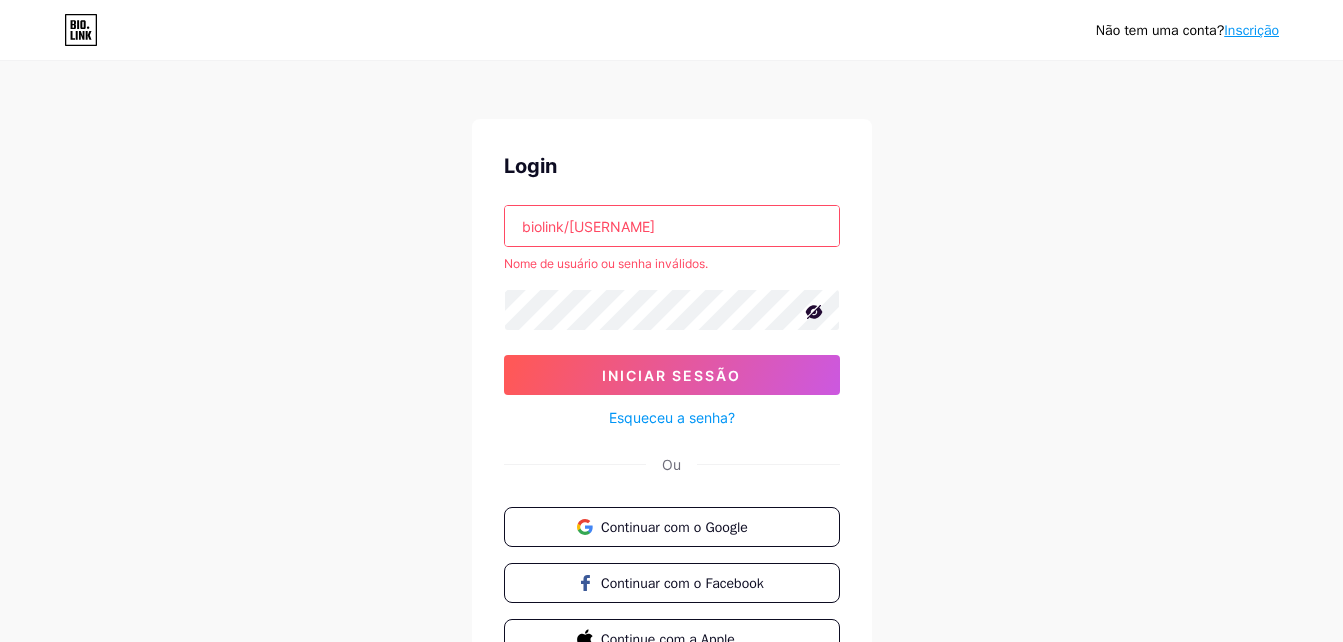 scroll, scrollTop: 0, scrollLeft: 0, axis: both 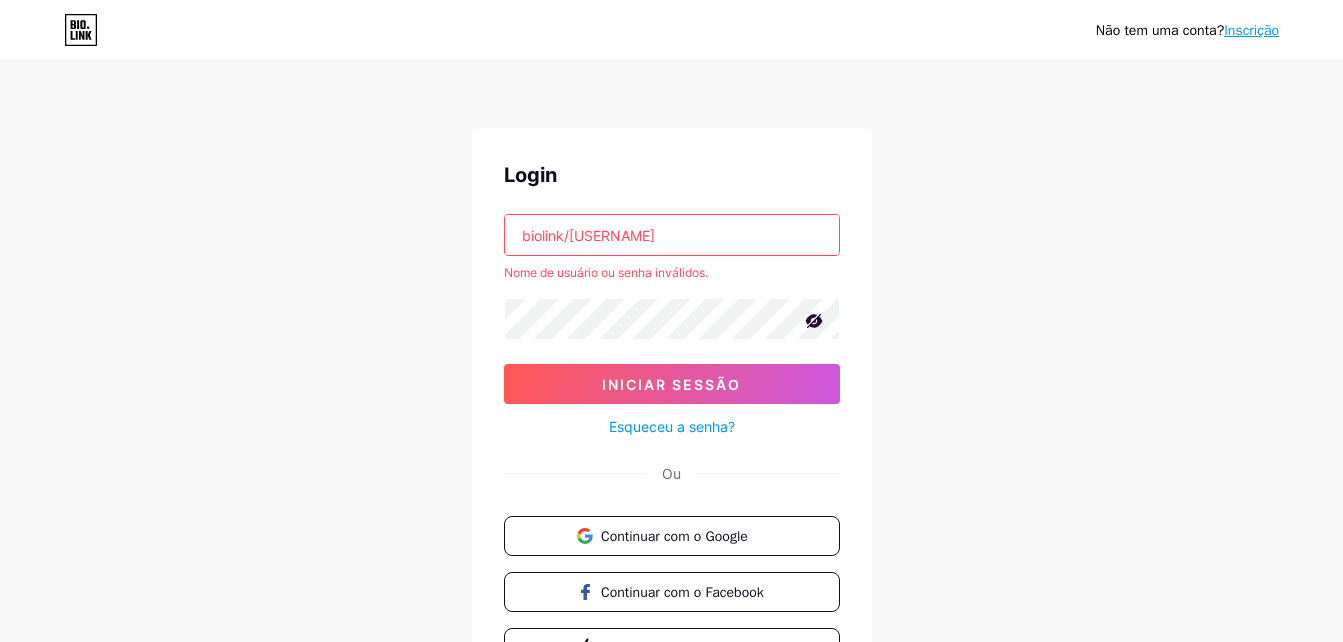 click on "biolink/[USERNAME]" at bounding box center [672, 235] 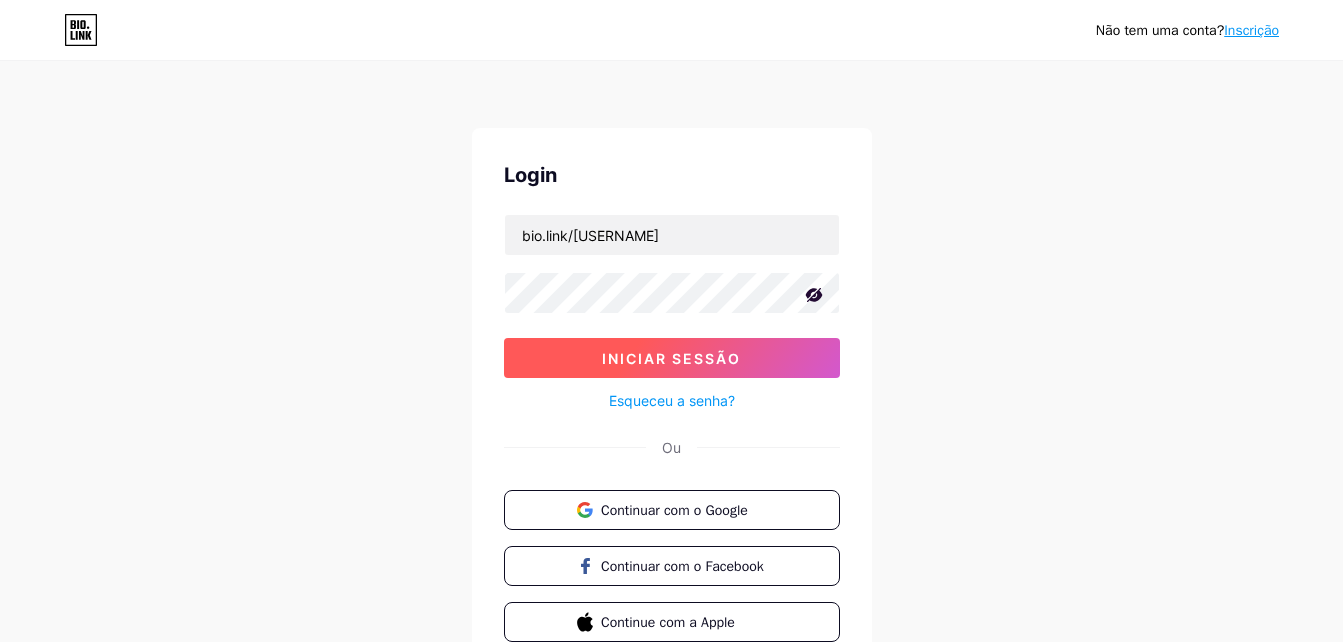 click on "Iniciar sessão" at bounding box center [671, 358] 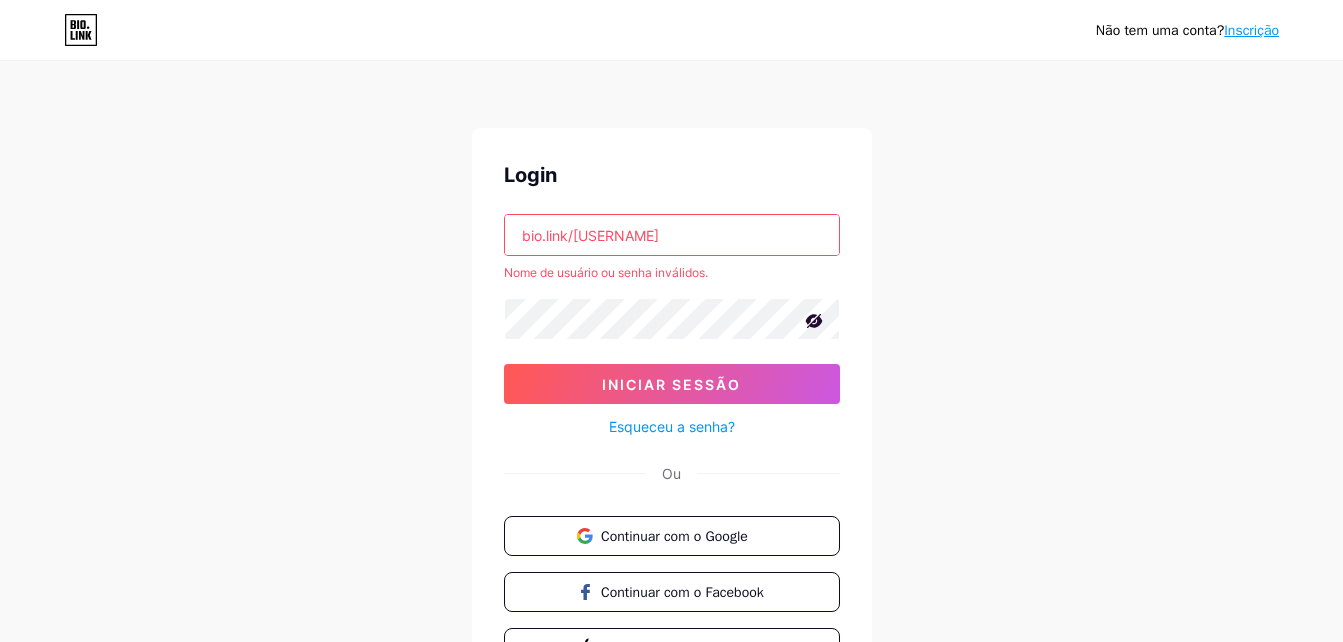 click on "bio.link/[USERNAME]" at bounding box center (672, 235) 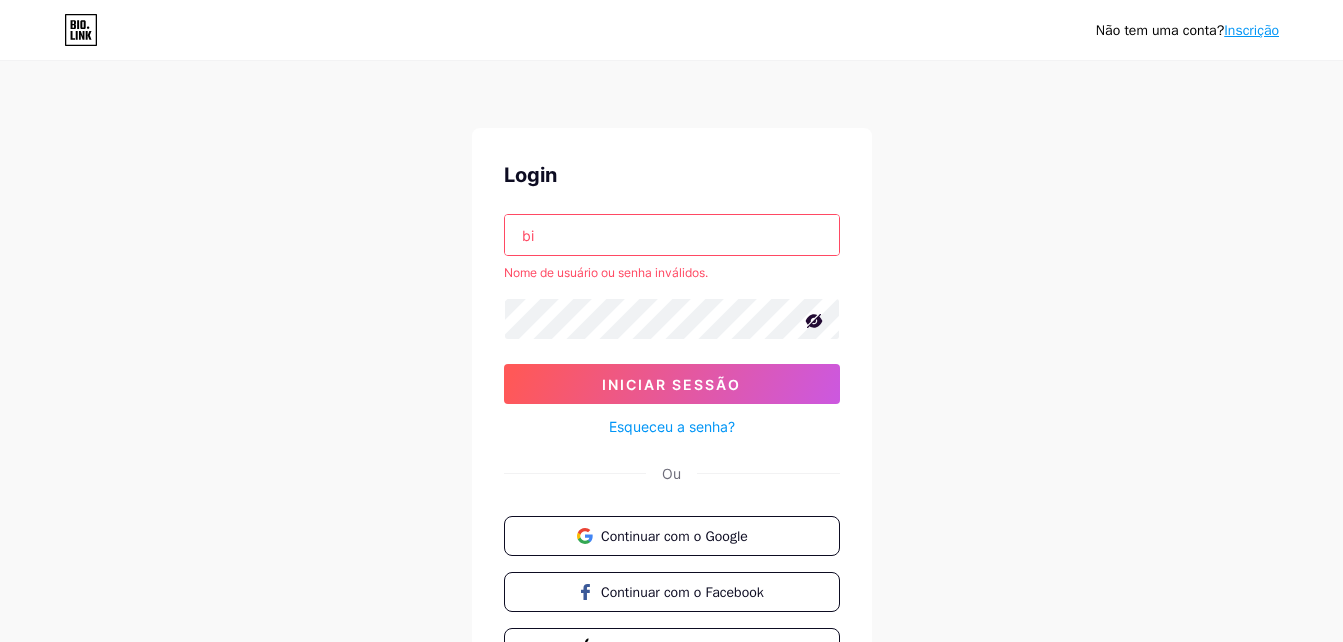 type on "b" 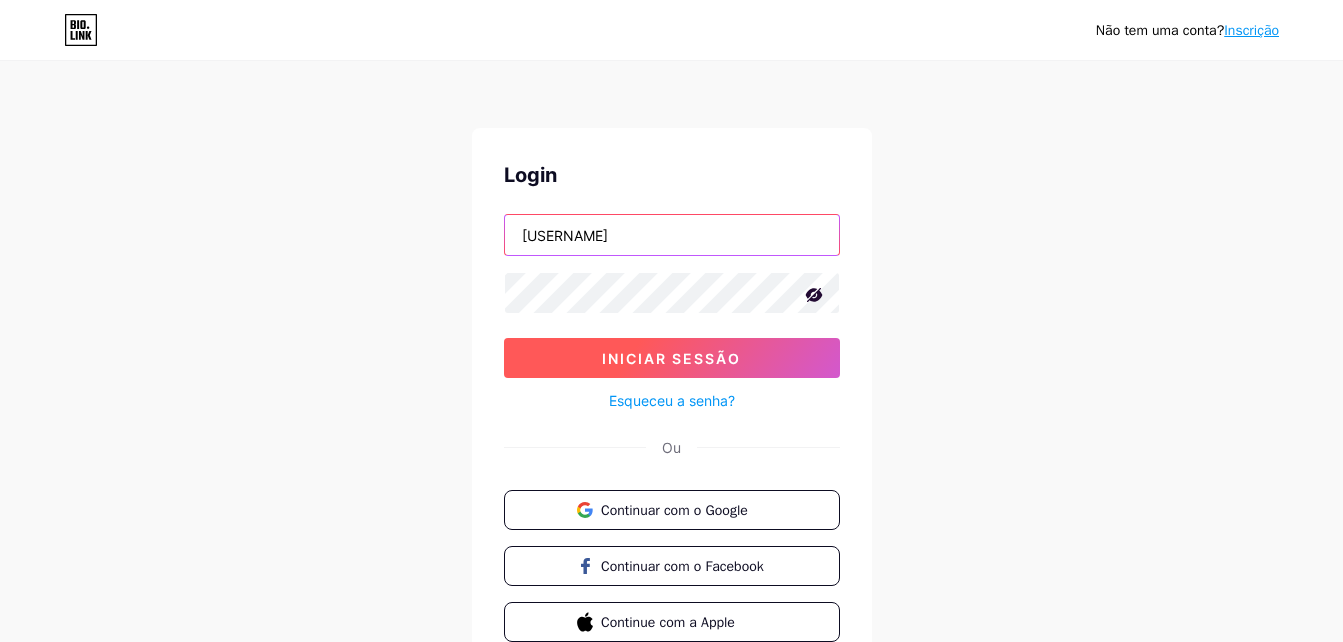 type on "[USERNAME]" 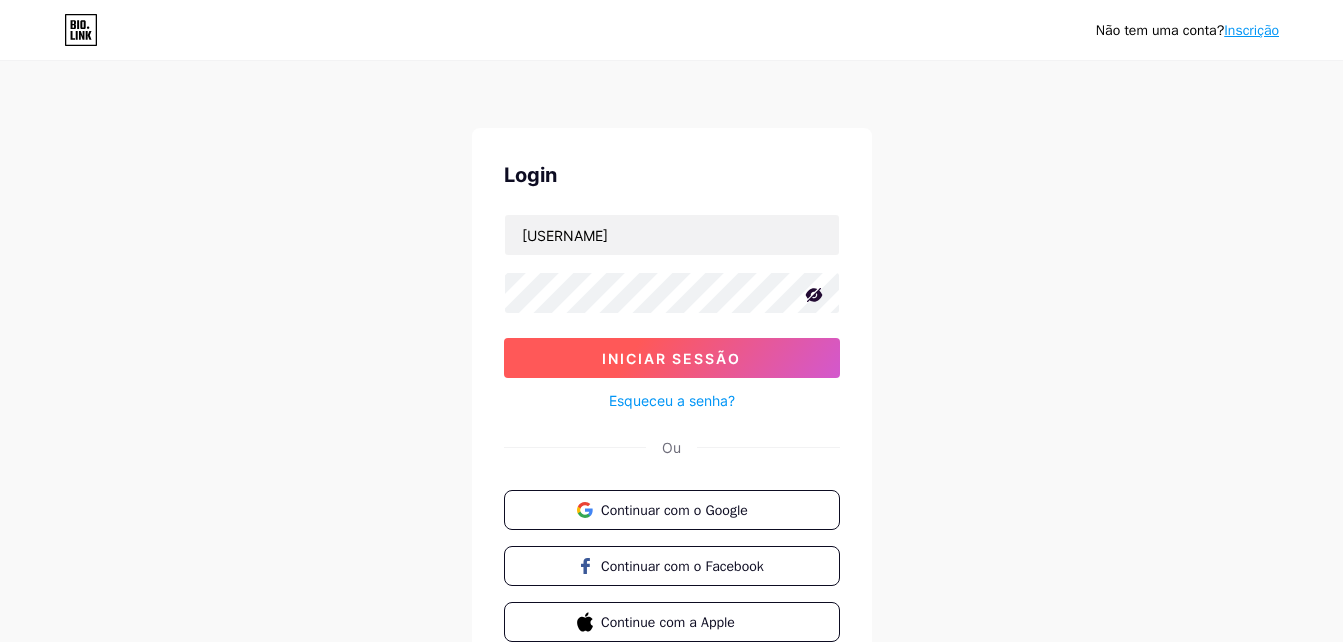 click on "Iniciar sessão" at bounding box center [671, 358] 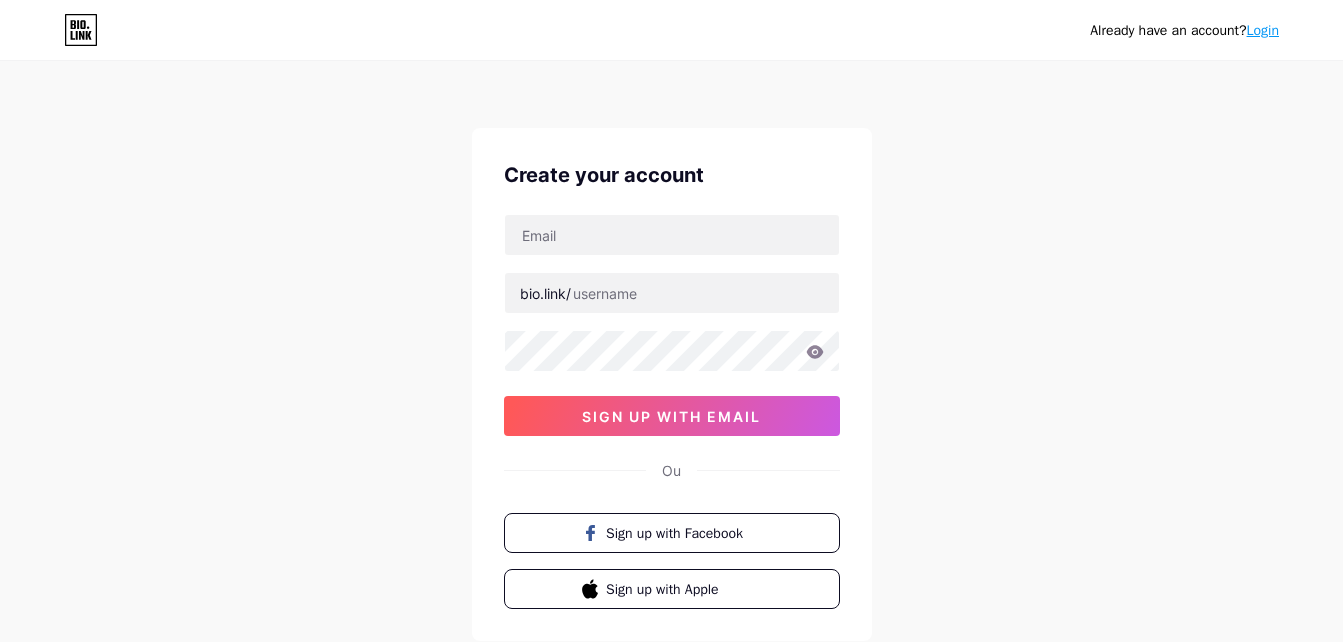 scroll, scrollTop: 0, scrollLeft: 0, axis: both 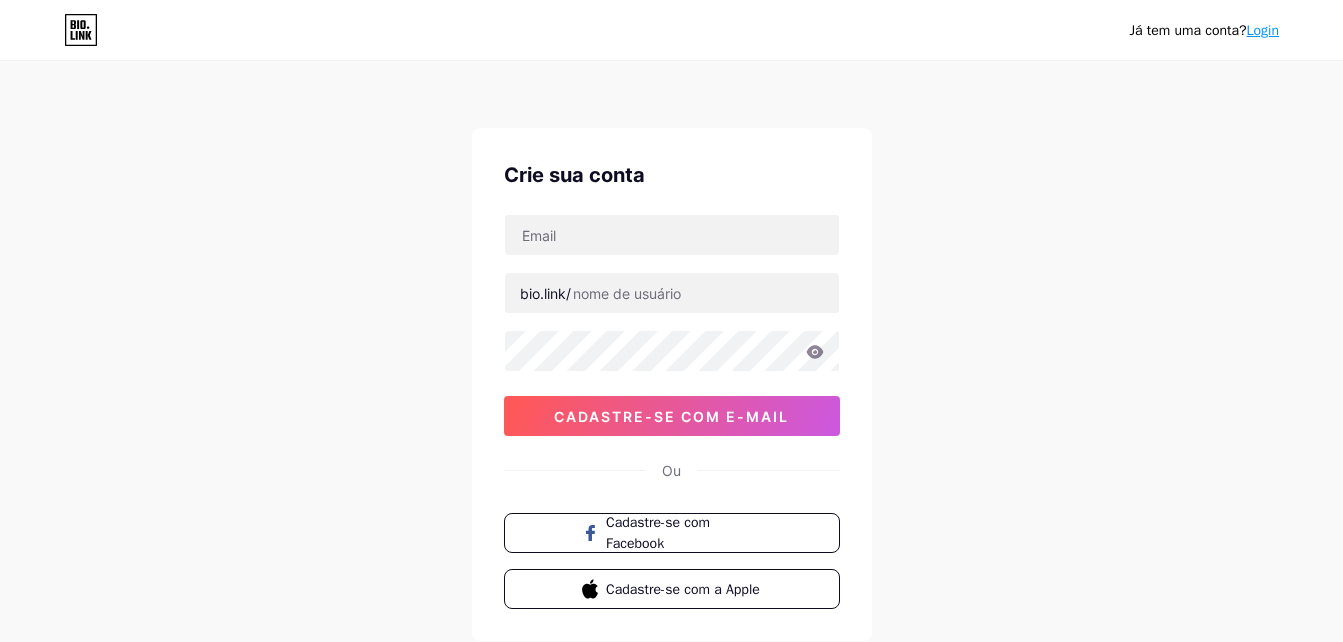 click on "Login" at bounding box center (1263, 30) 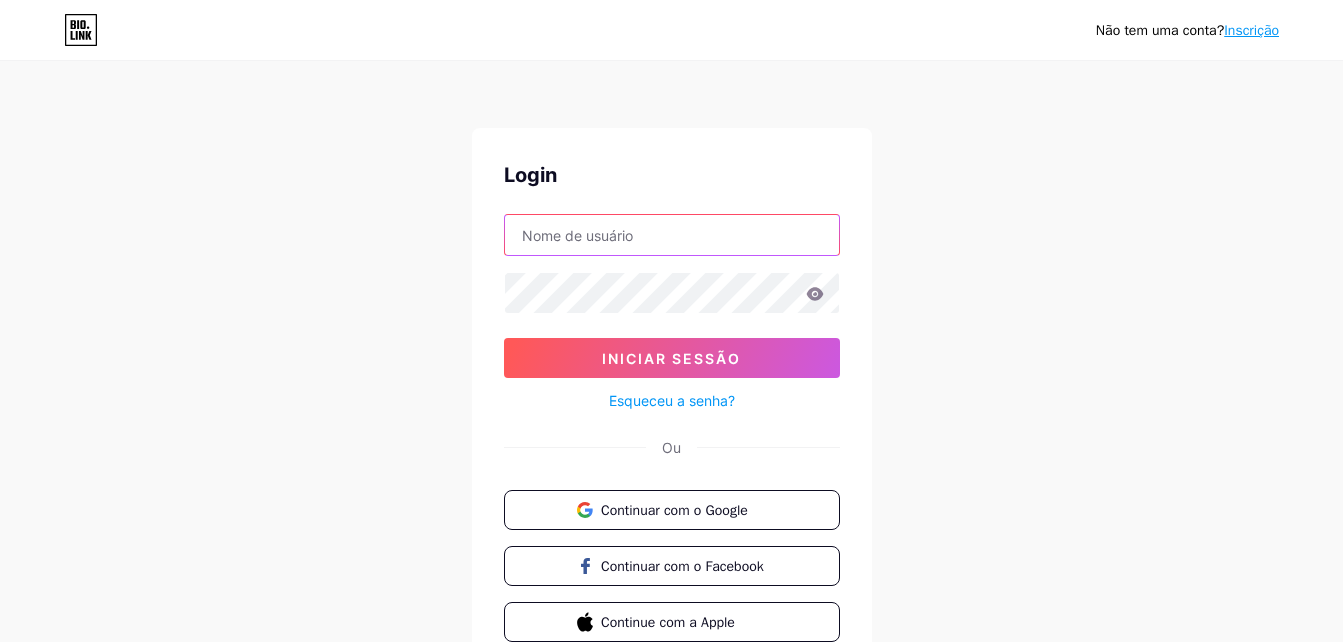 click at bounding box center (672, 235) 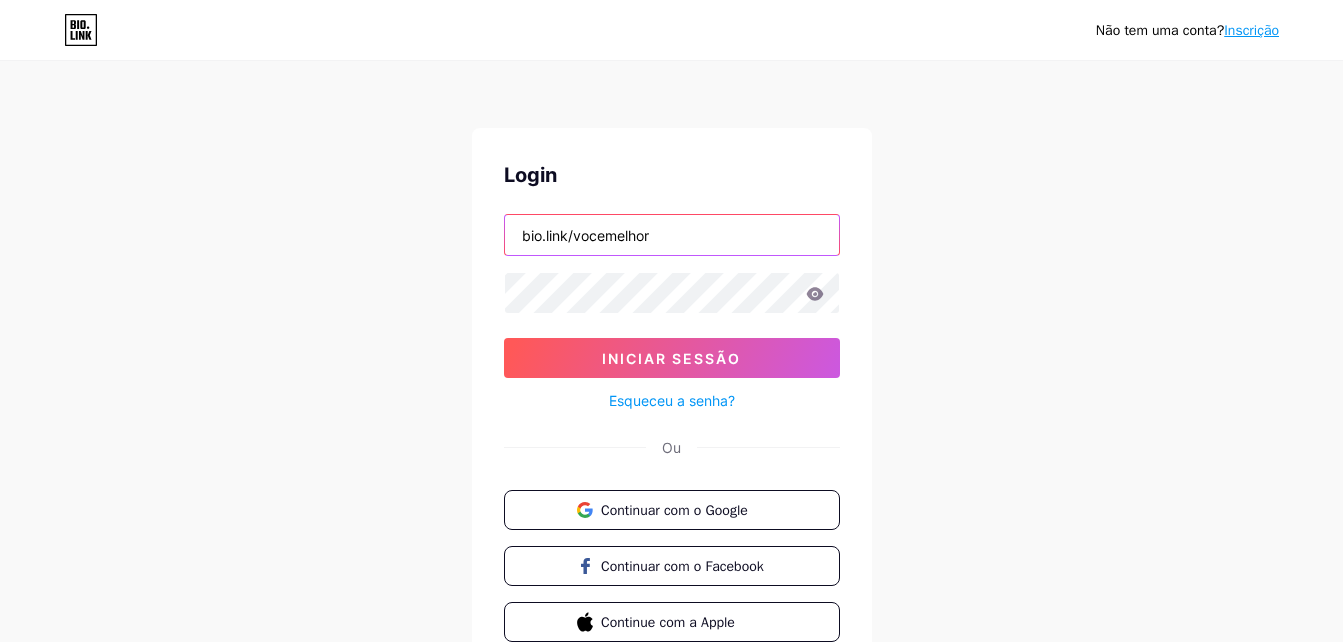 type on "bio.link/vocemelhor" 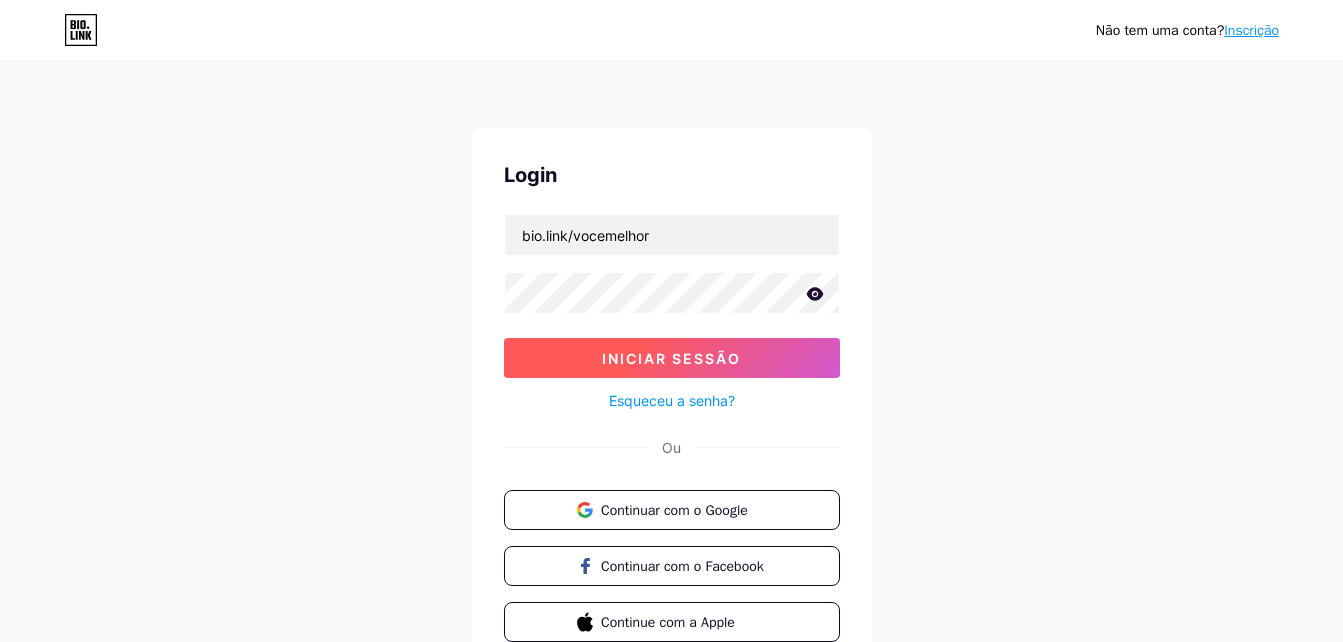 click on "Iniciar sessão" at bounding box center [671, 358] 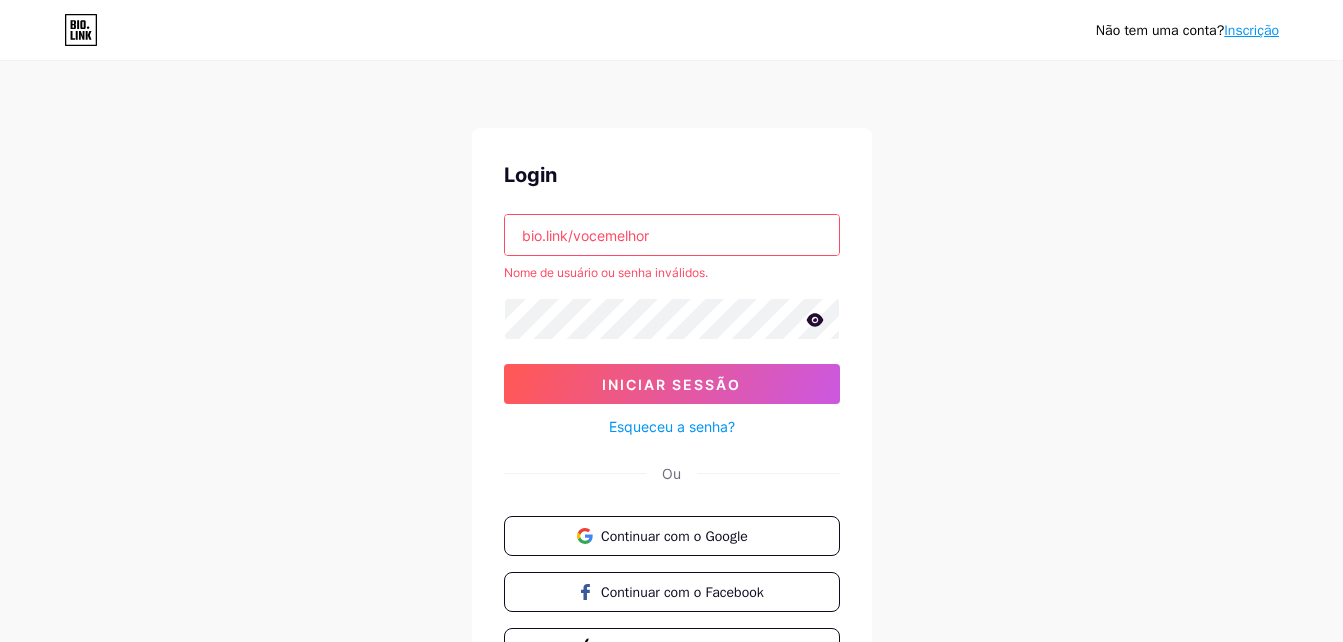 click 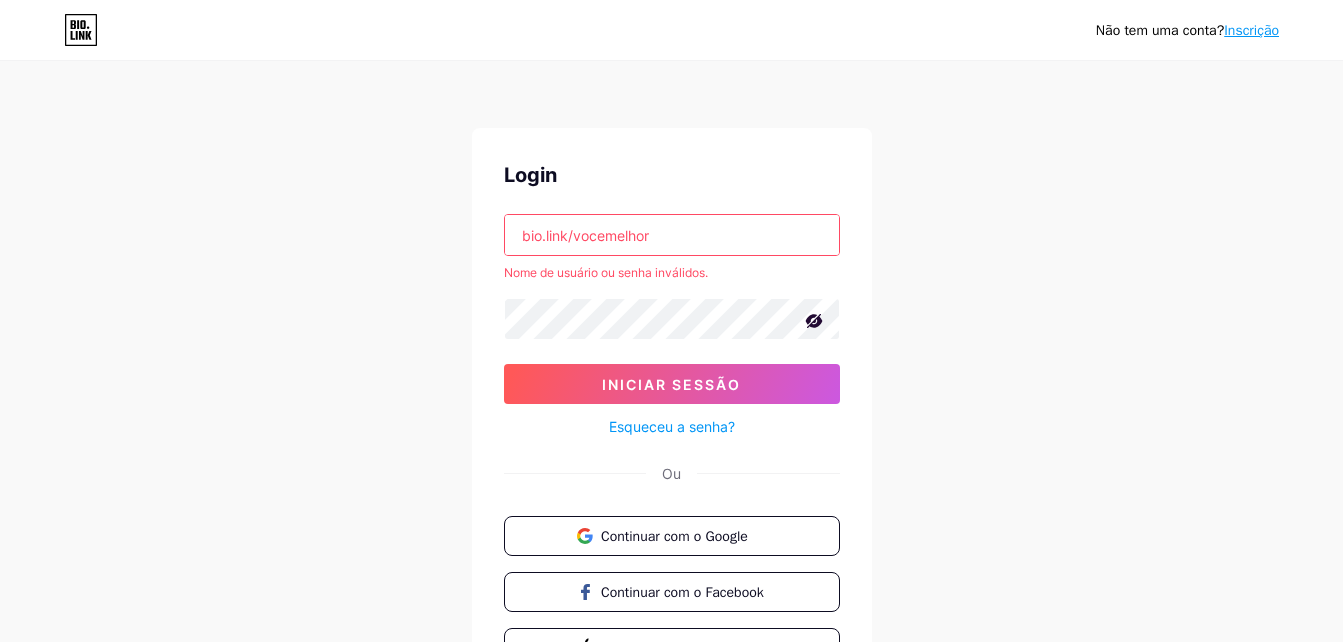 click on "Esqueceu a senha?" at bounding box center (672, 426) 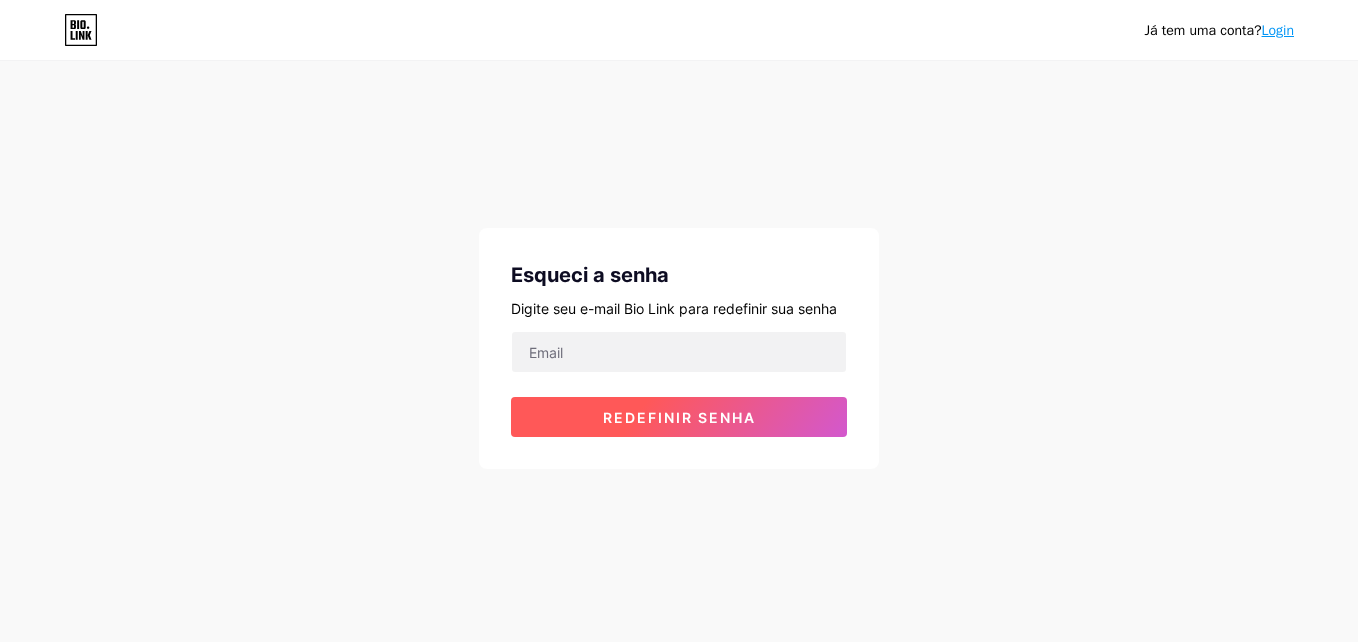 click on "Redefinir senha" at bounding box center [679, 417] 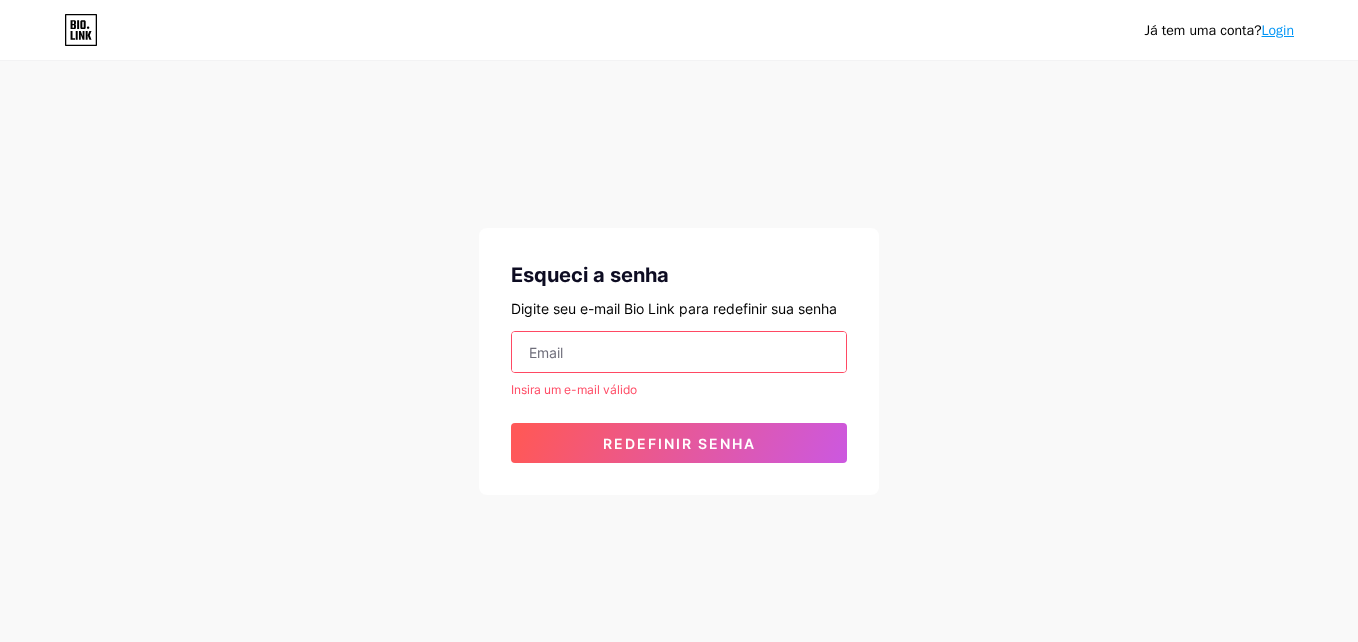 click at bounding box center (679, 352) 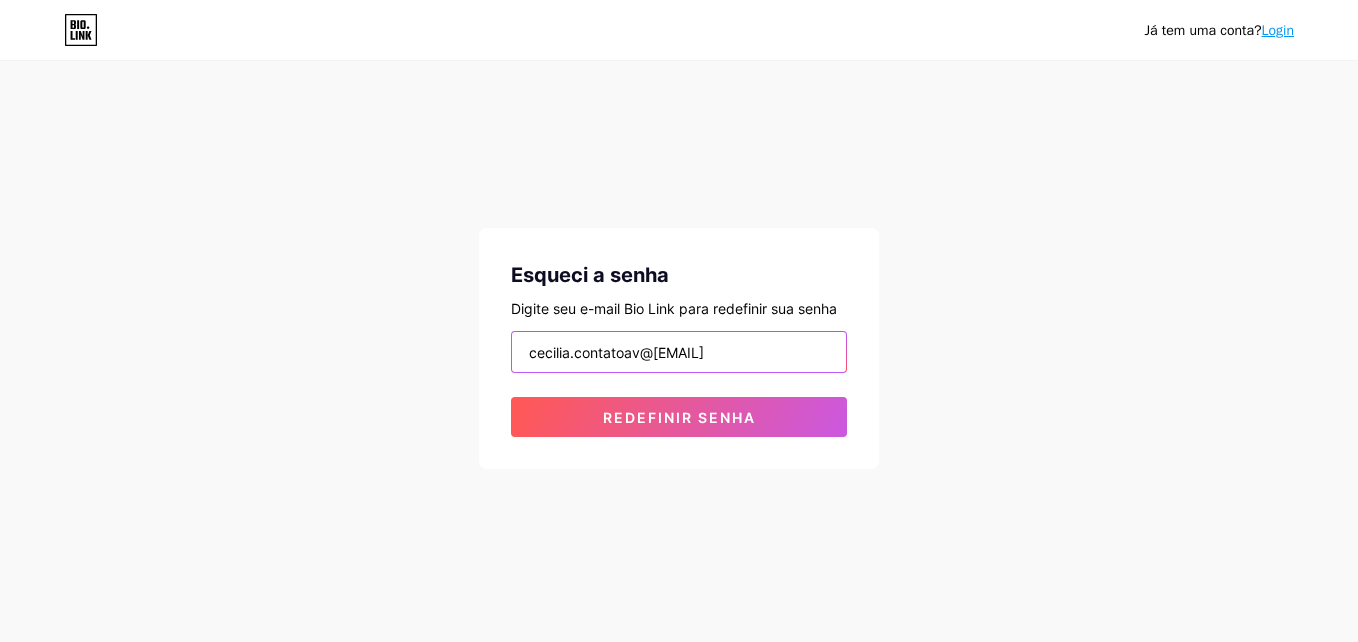 click on "cecilia.contatoav@[EMAIL]" at bounding box center (679, 352) 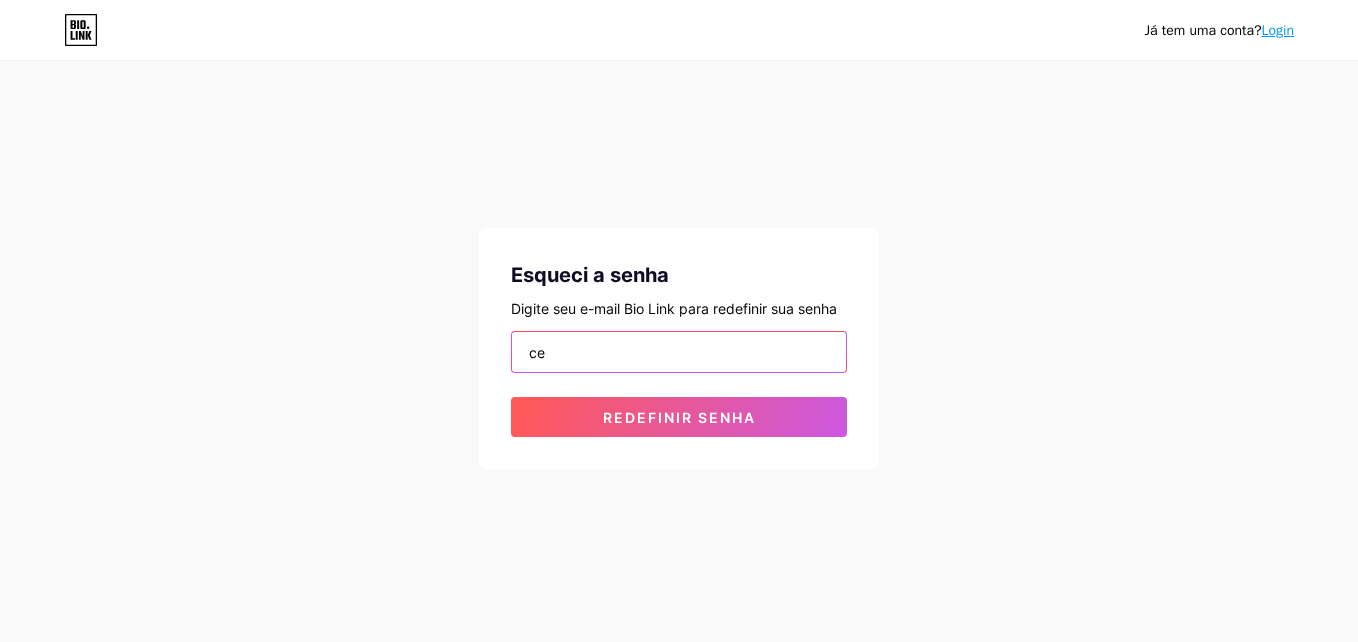 type on "c" 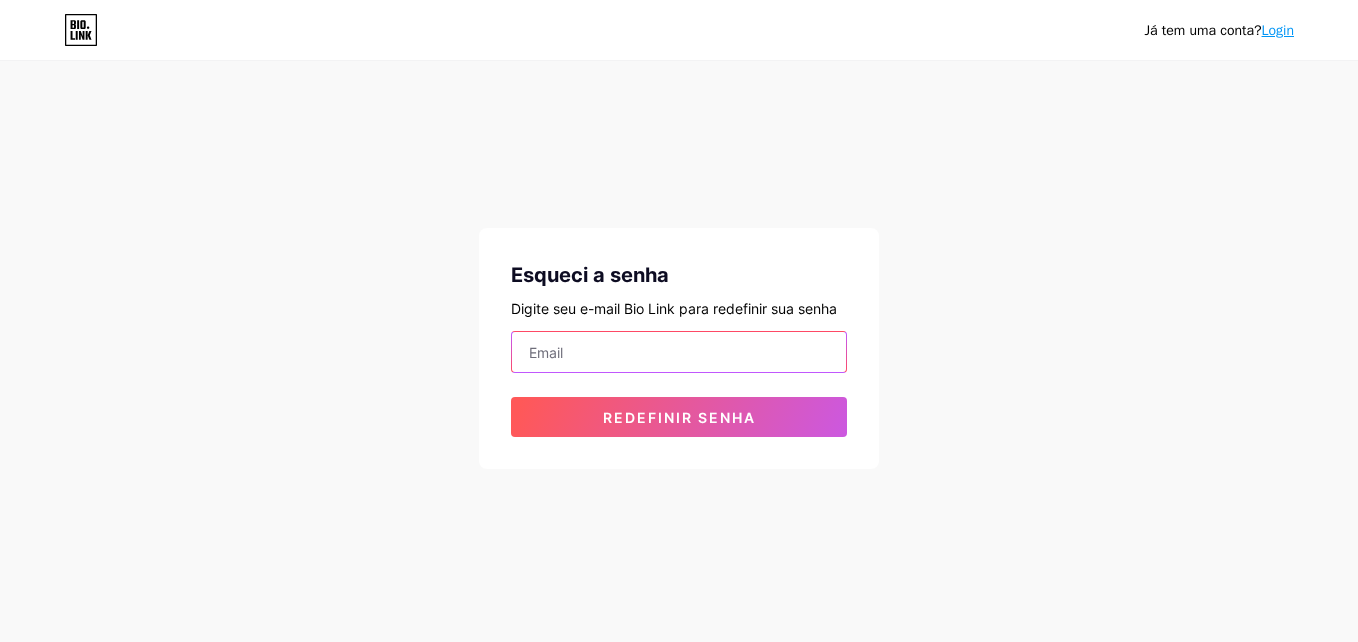 click at bounding box center [679, 352] 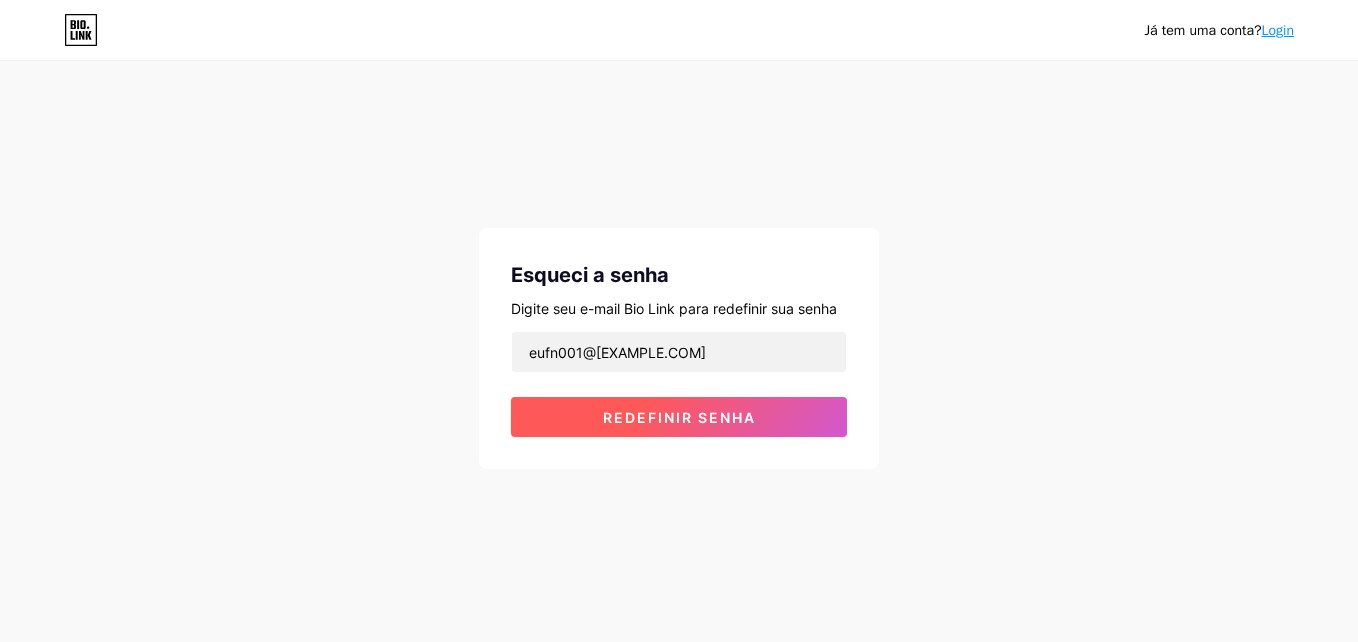 click on "Redefinir senha" at bounding box center (679, 417) 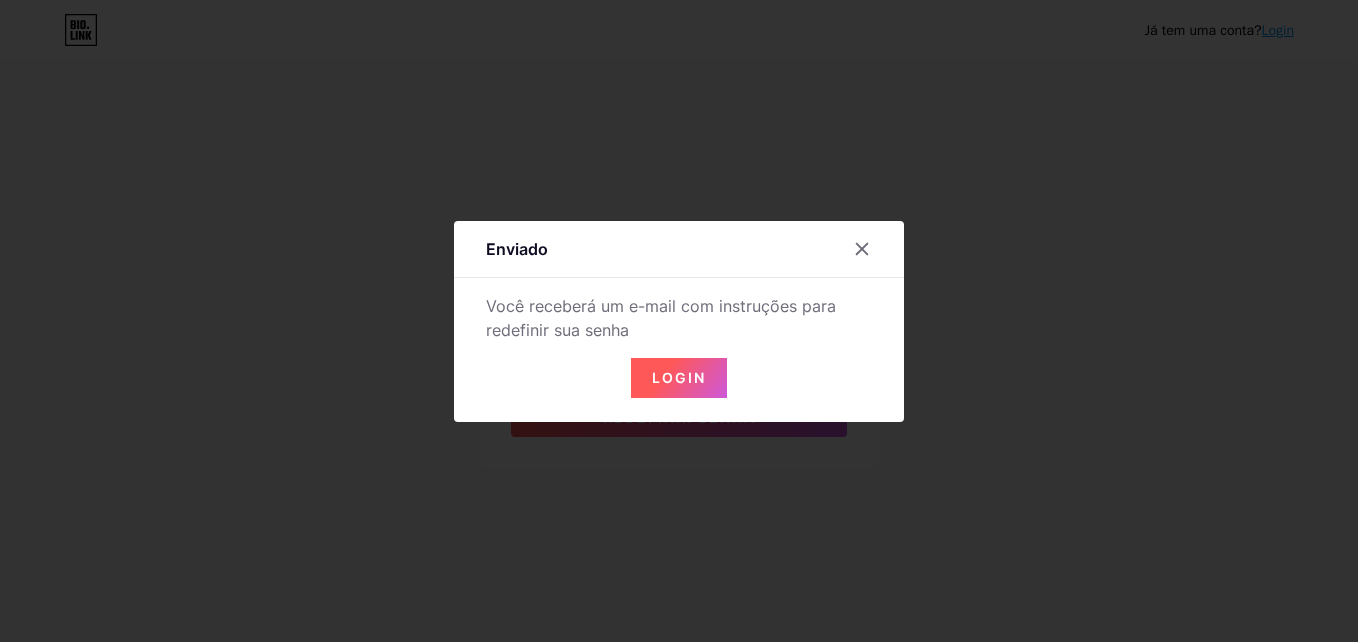 click on "Login" at bounding box center (679, 377) 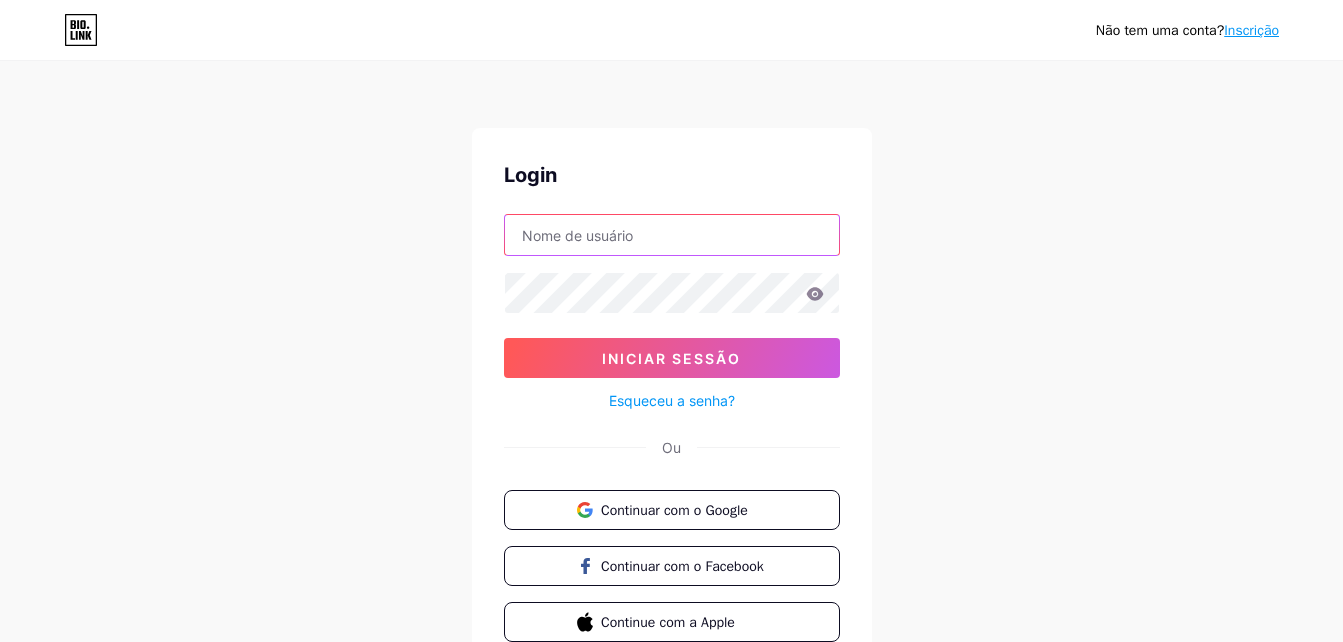 click at bounding box center [672, 235] 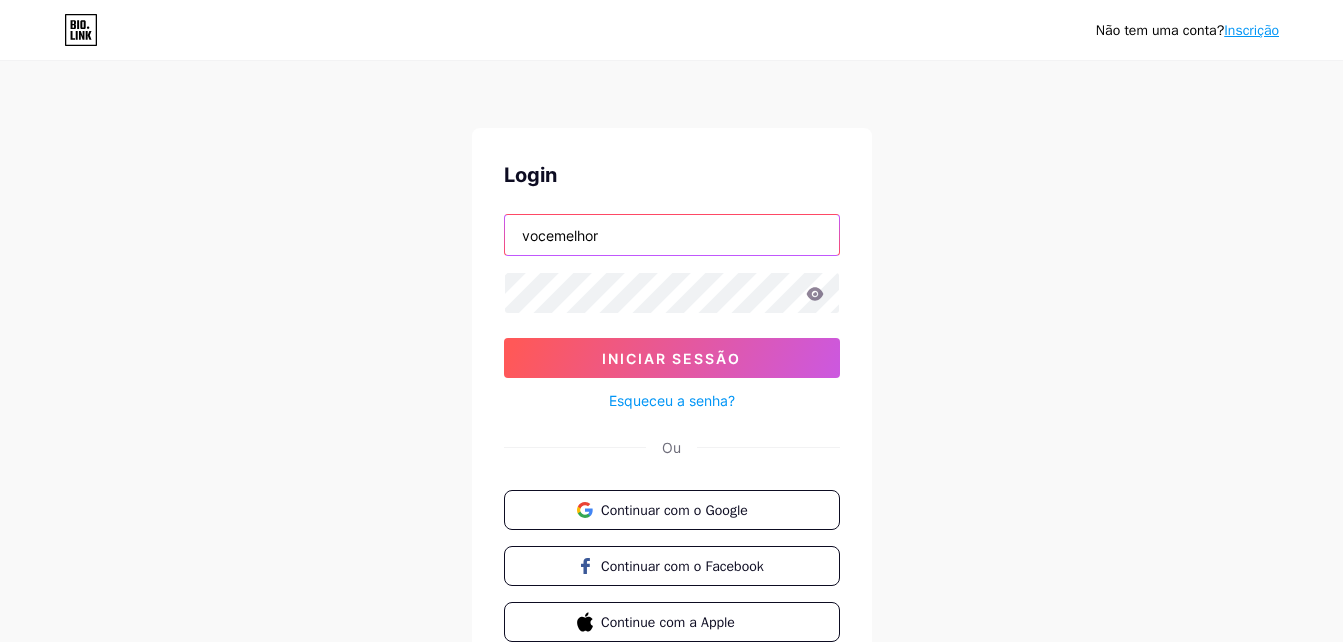 type on "vocemelhor" 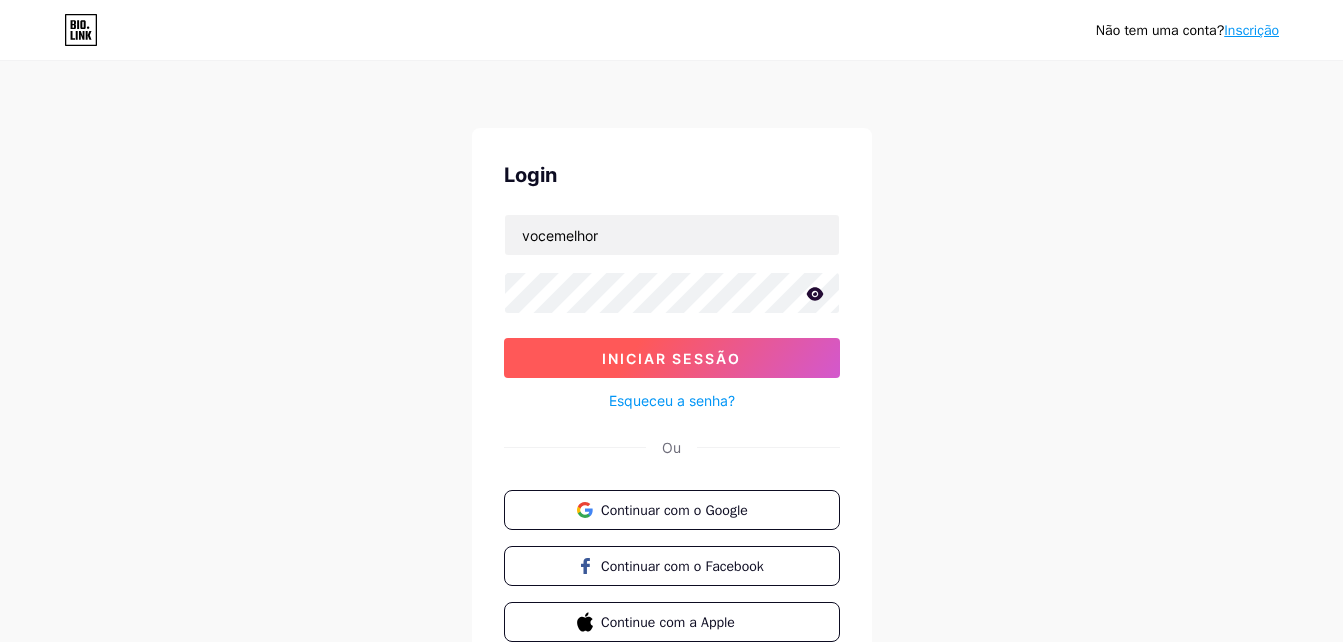 click on "Iniciar sessão" at bounding box center (671, 358) 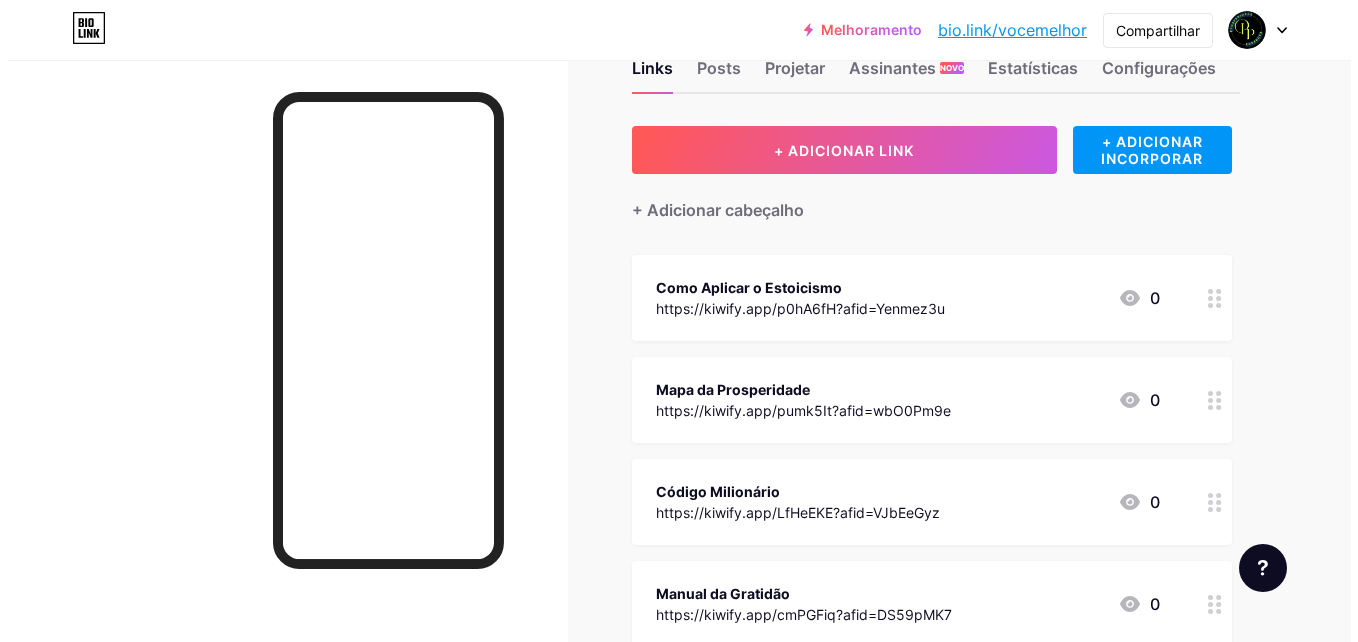 scroll, scrollTop: 0, scrollLeft: 0, axis: both 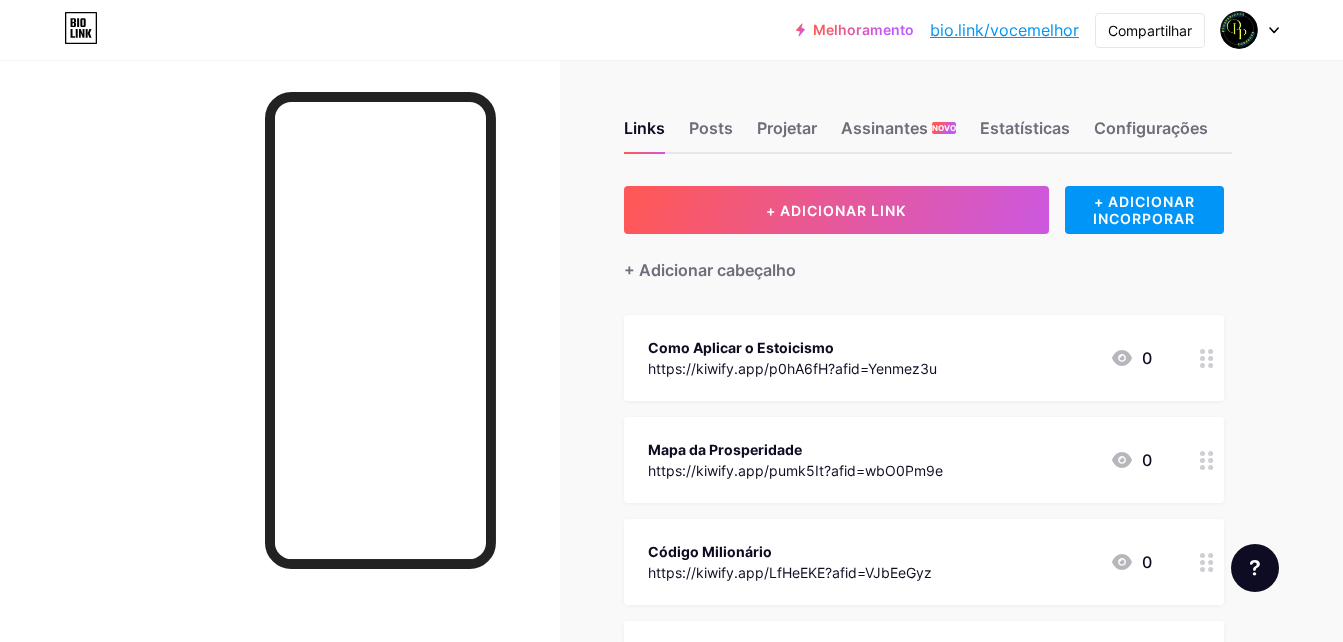 click on "Melhoramento" at bounding box center (863, 30) 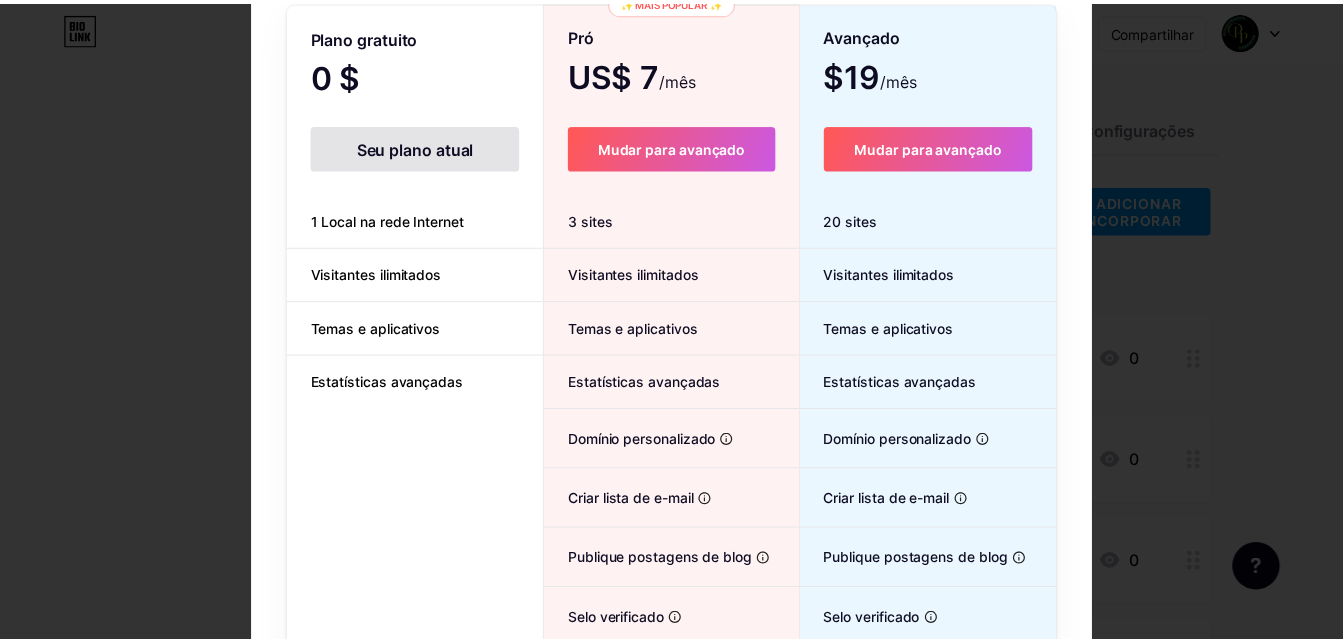 scroll, scrollTop: 0, scrollLeft: 0, axis: both 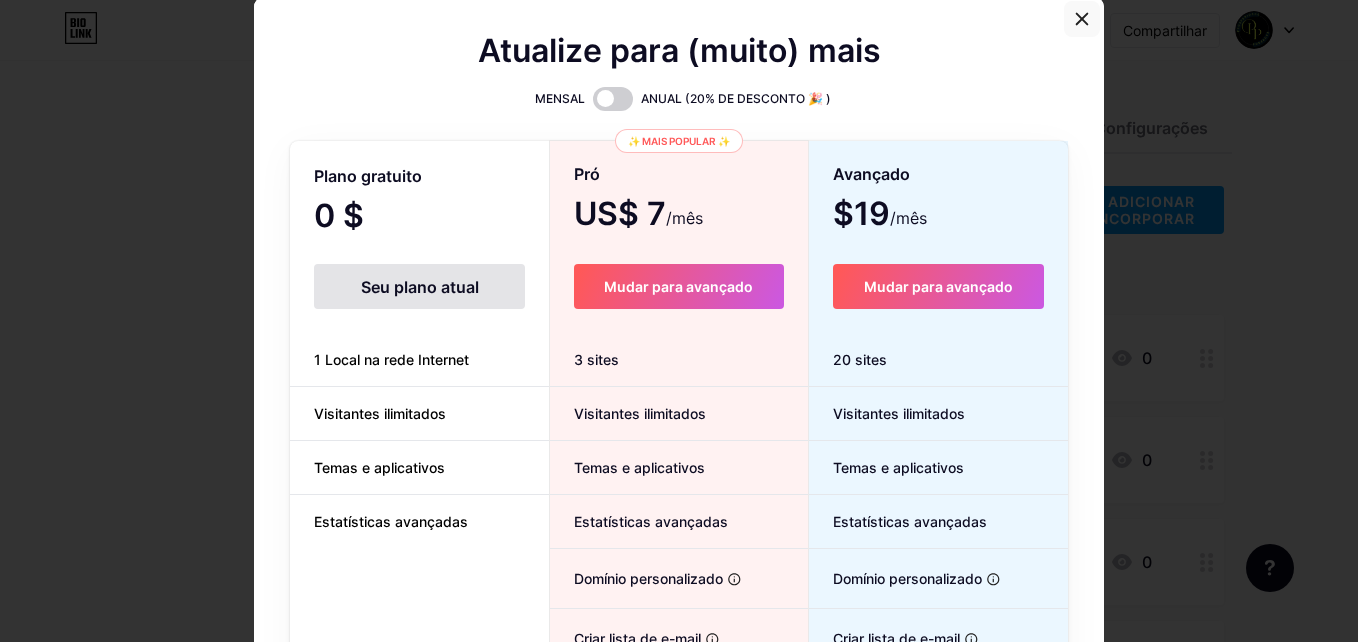click 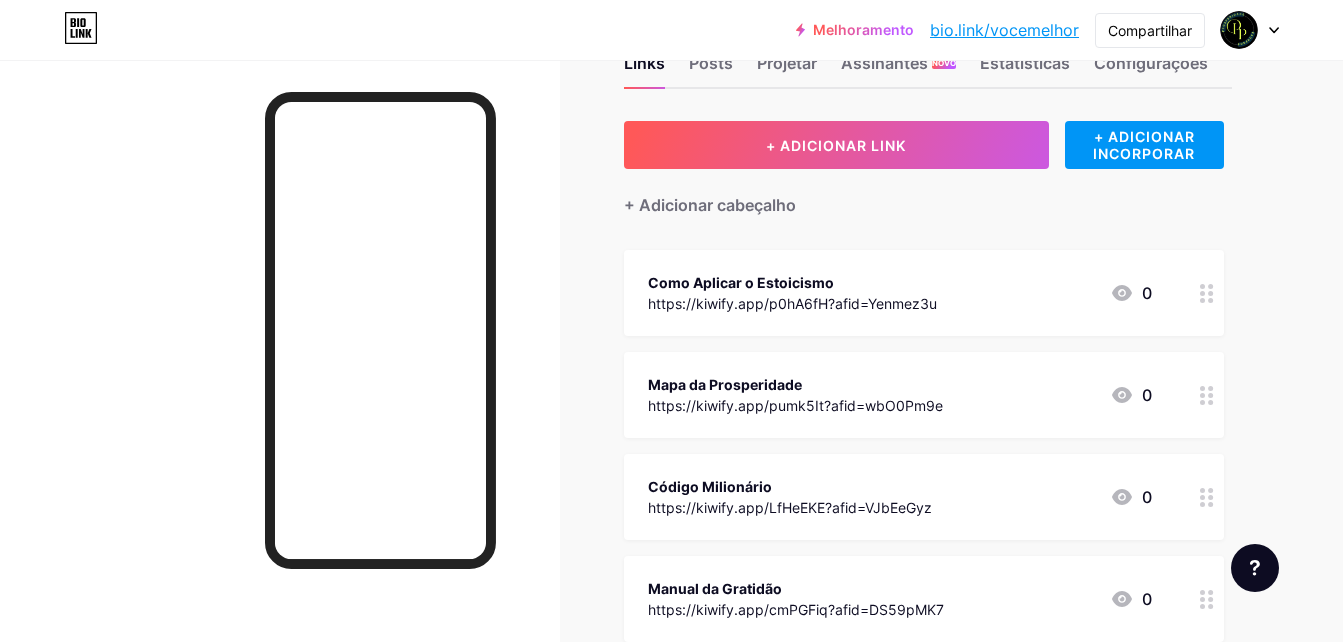 scroll, scrollTop: 100, scrollLeft: 0, axis: vertical 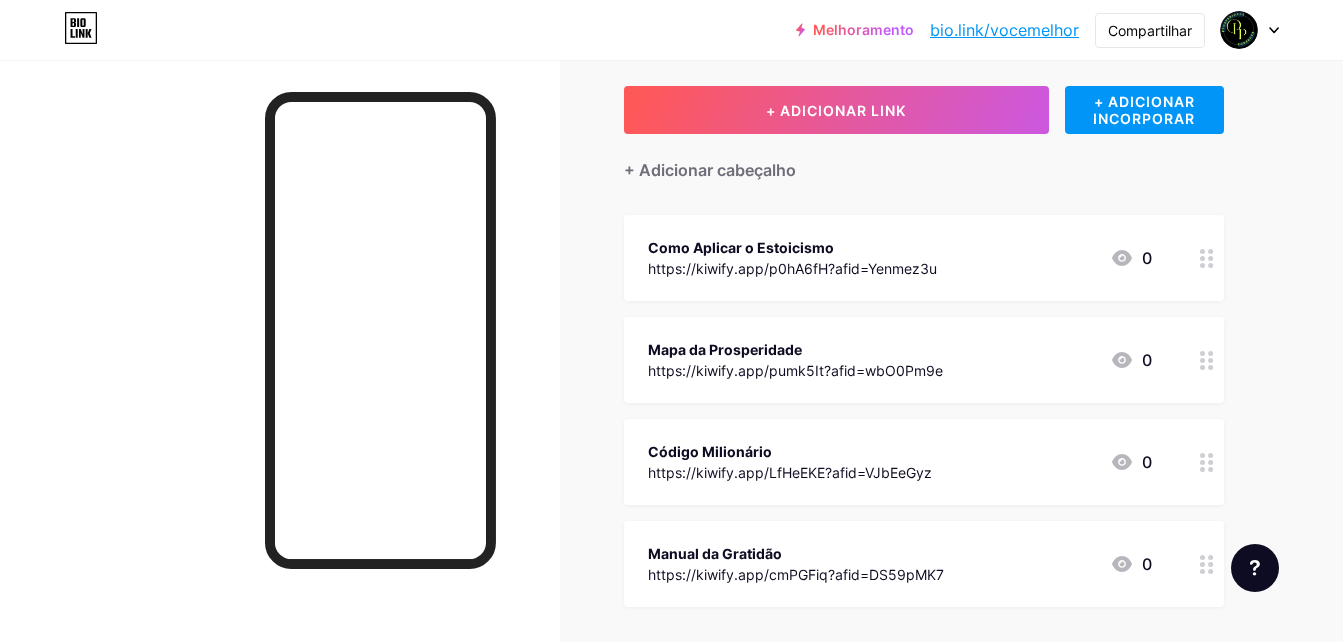 click 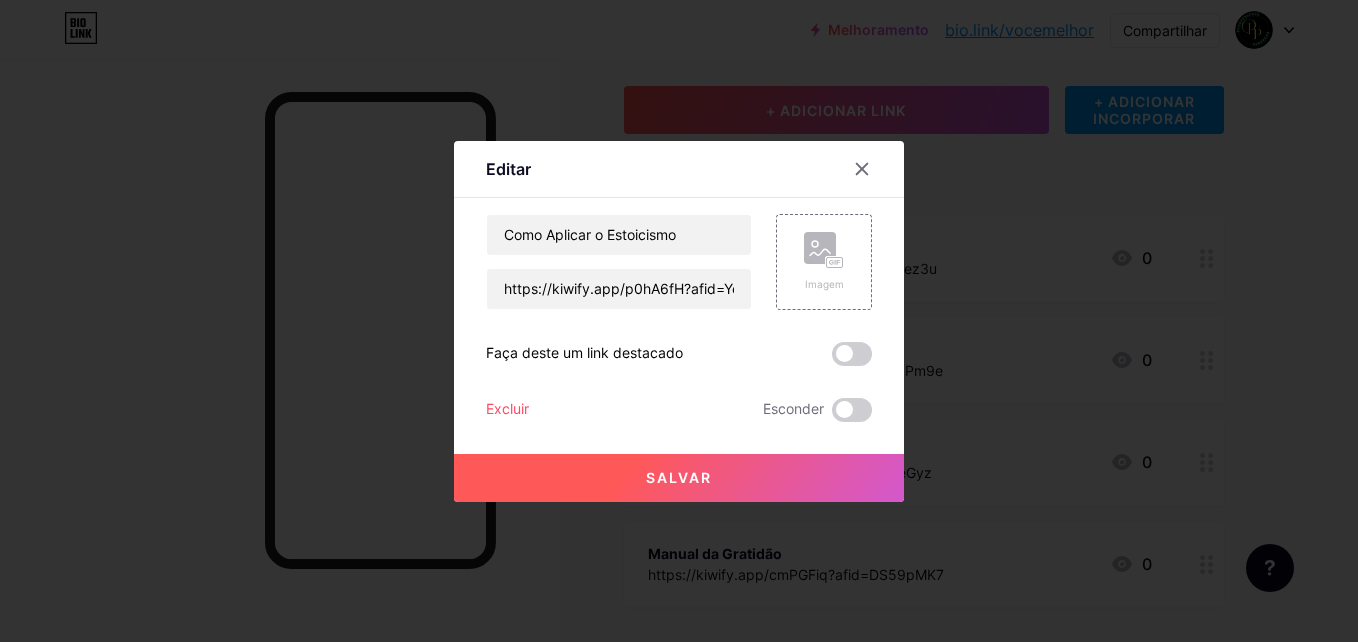 click on "Excluir" at bounding box center (507, 410) 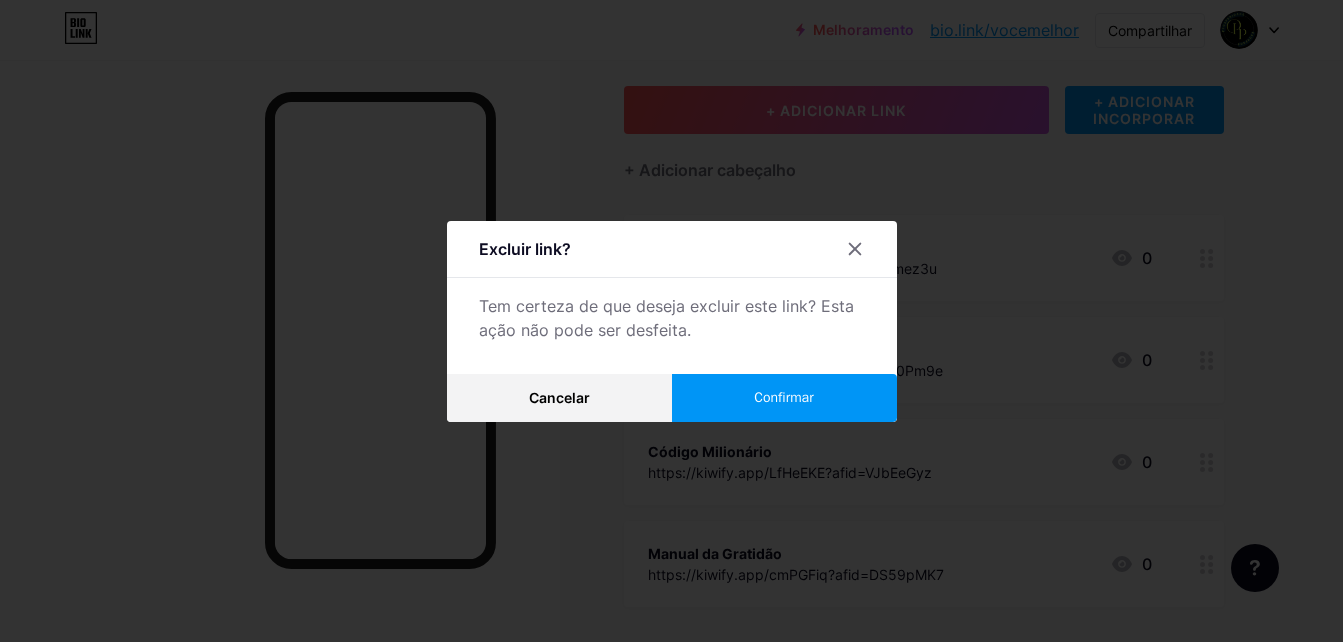 click on "Confirmar" at bounding box center (783, 397) 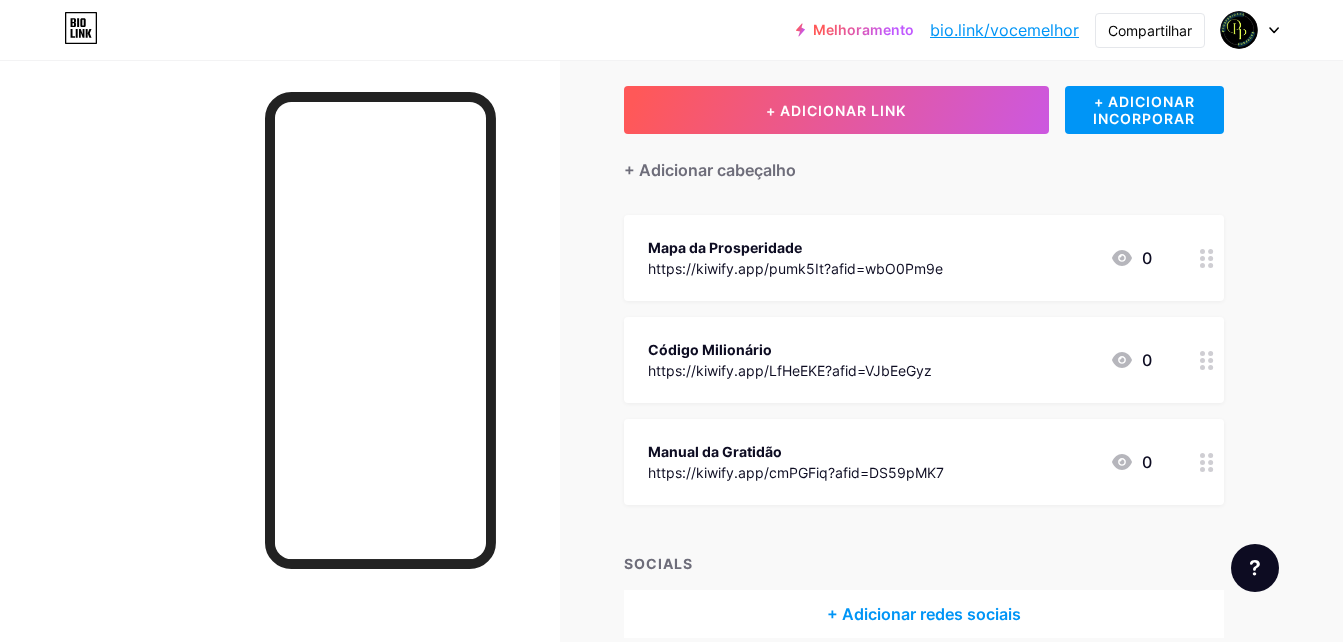 click 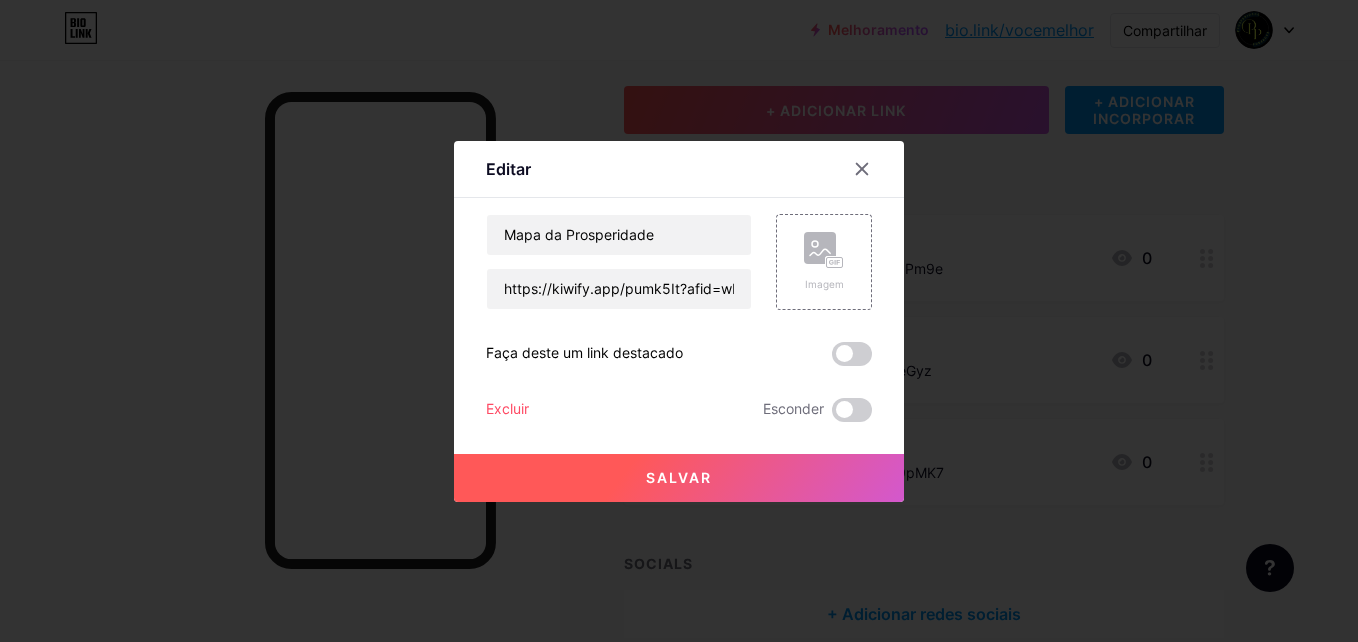 click at bounding box center [679, 321] 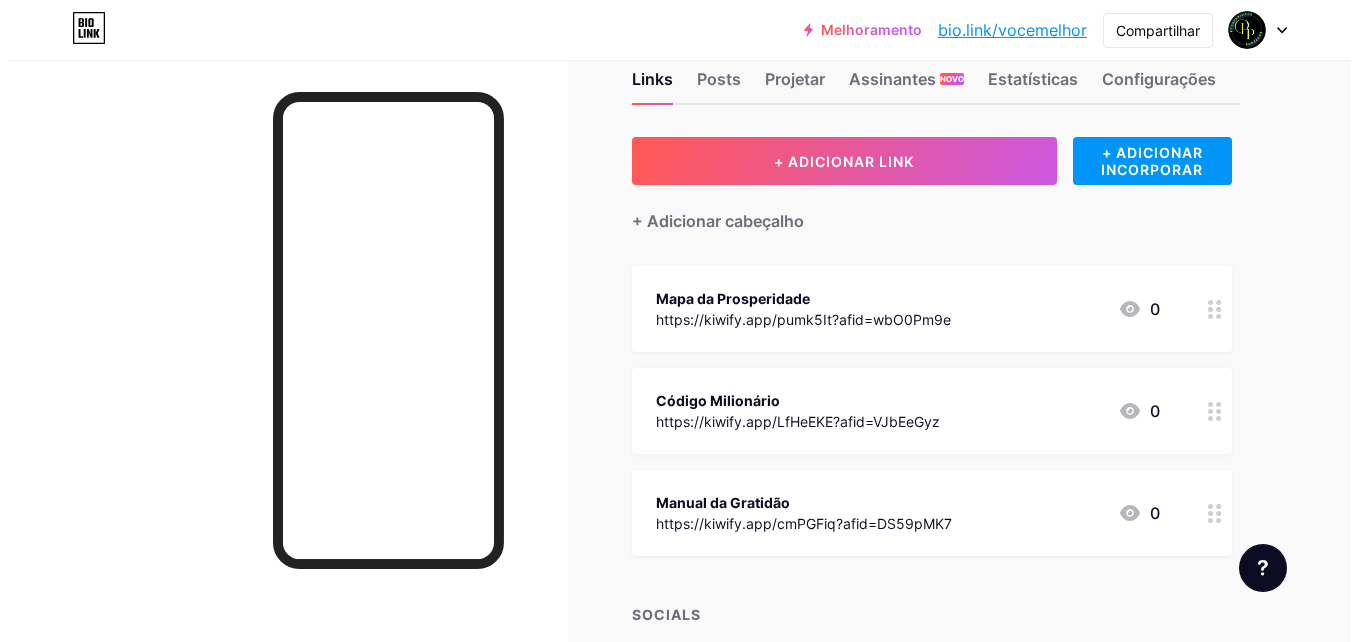 scroll, scrollTop: 0, scrollLeft: 0, axis: both 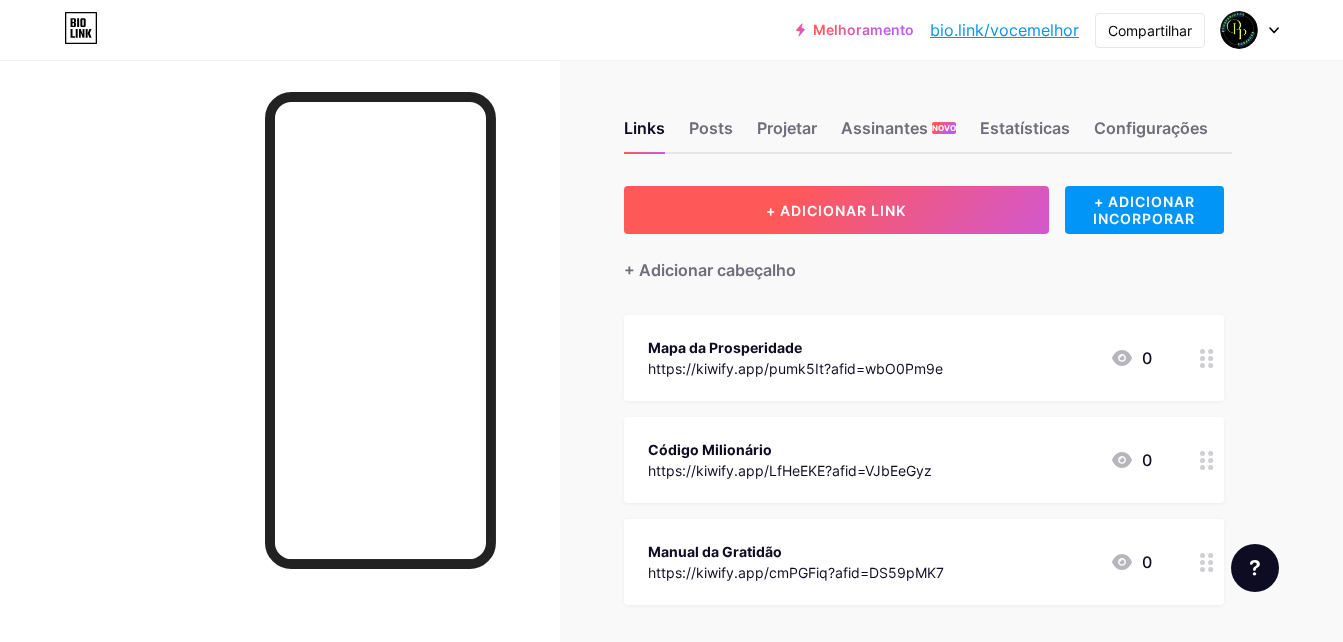 click on "+ ADICIONAR LINK" at bounding box center (836, 210) 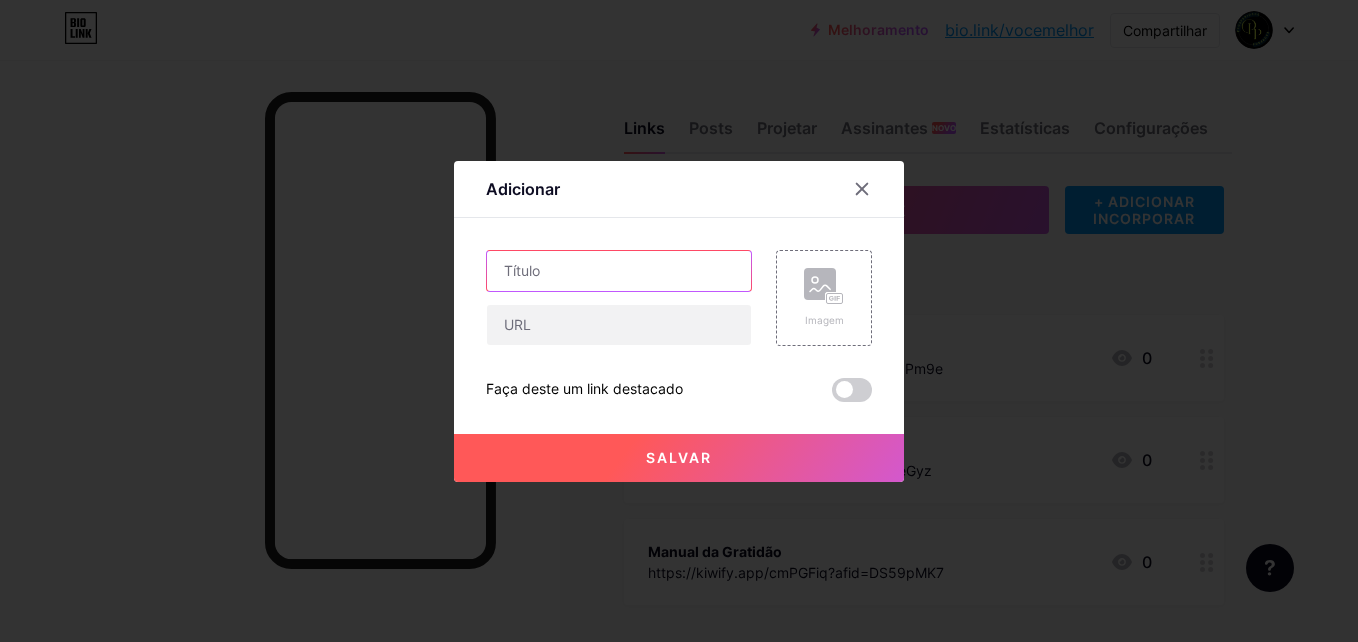 click at bounding box center (619, 271) 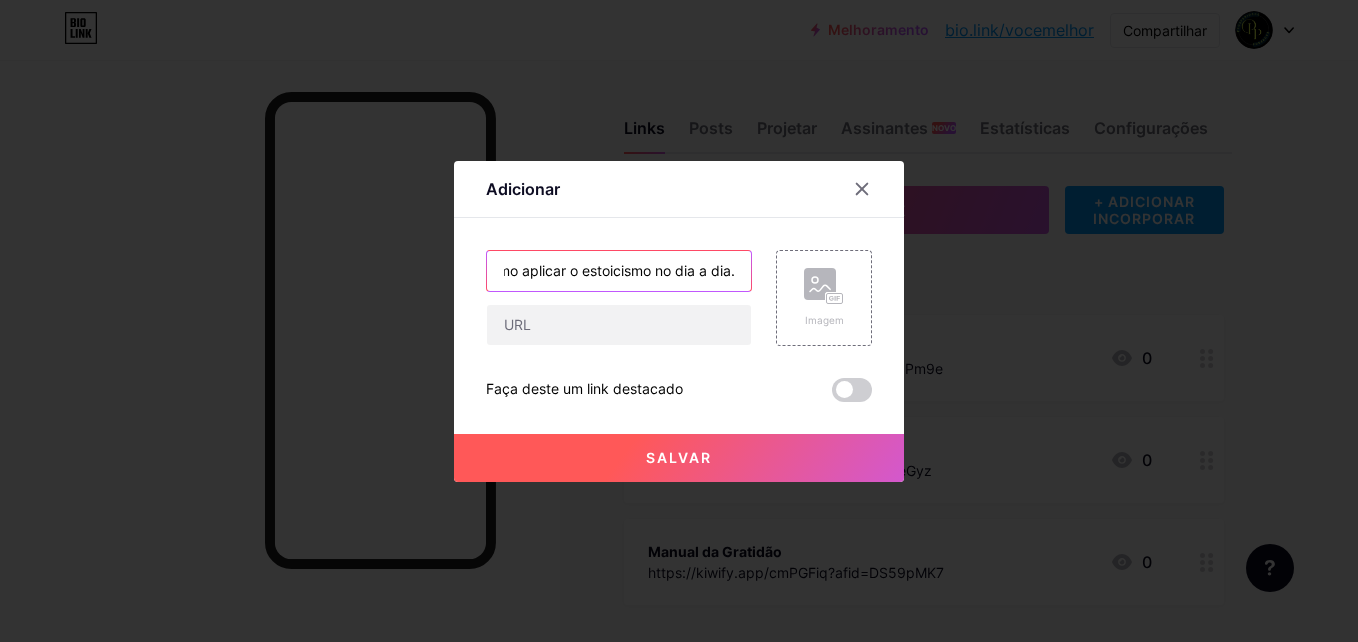 scroll, scrollTop: 0, scrollLeft: 28, axis: horizontal 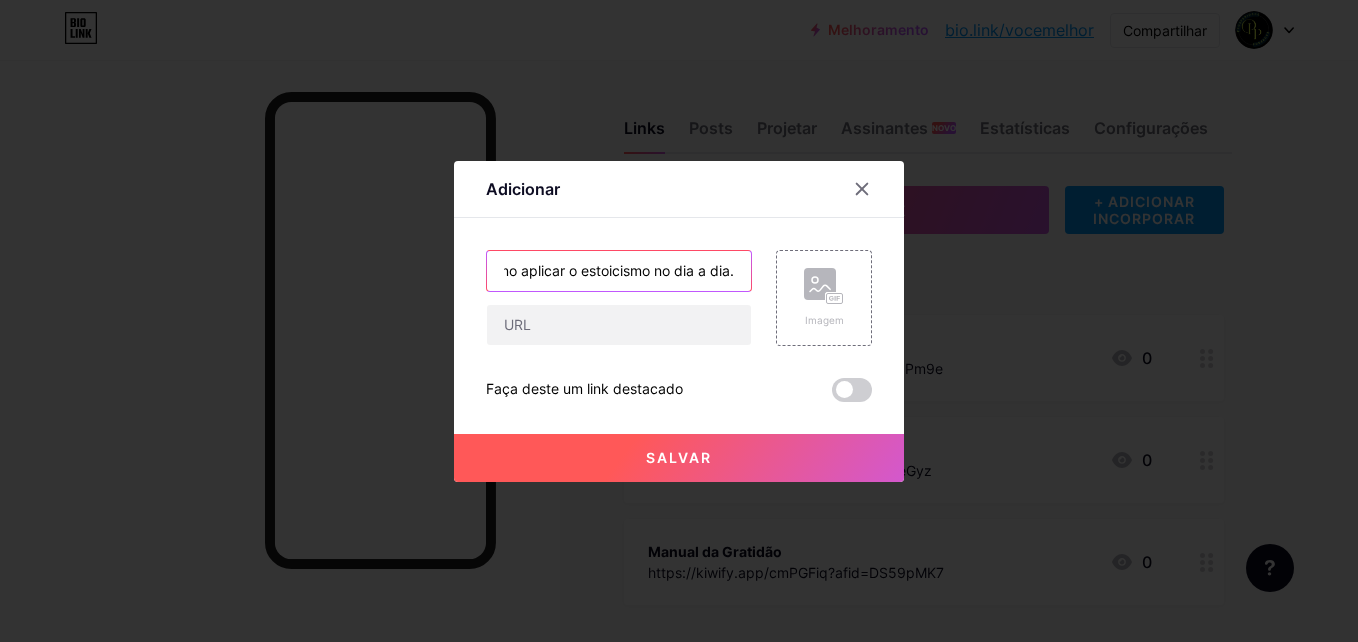 type on "Como aplicar o estoicismo no dia a dia." 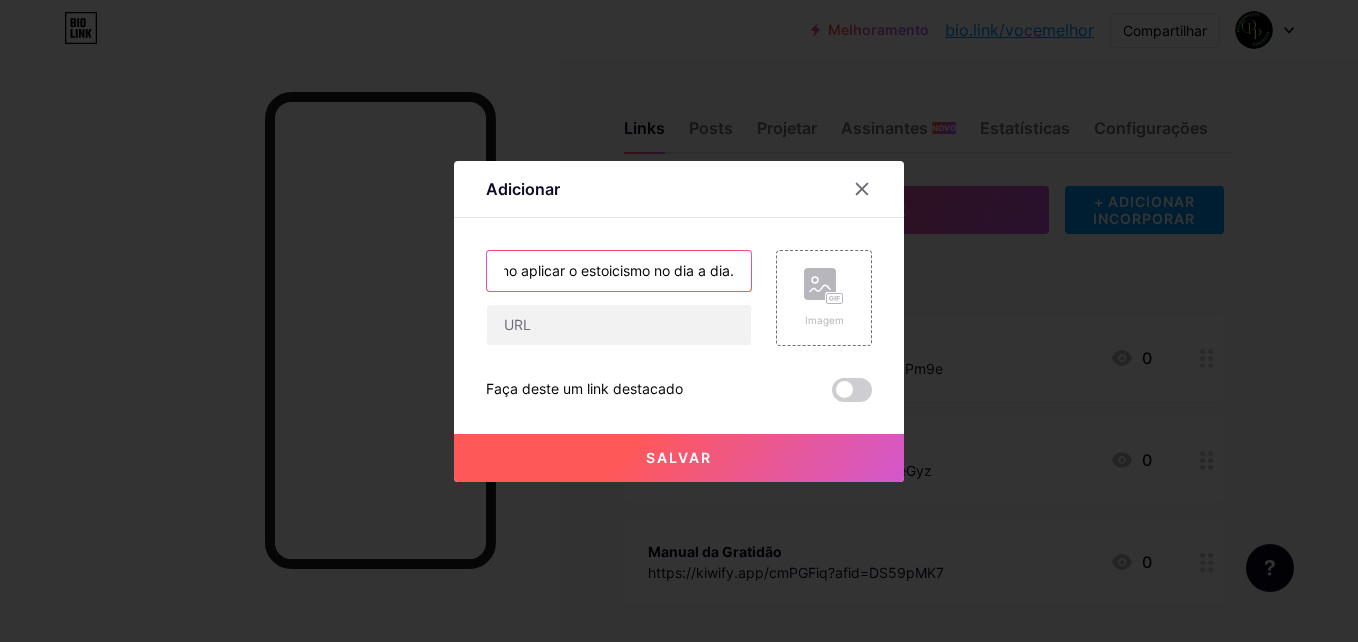 scroll, scrollTop: 0, scrollLeft: 0, axis: both 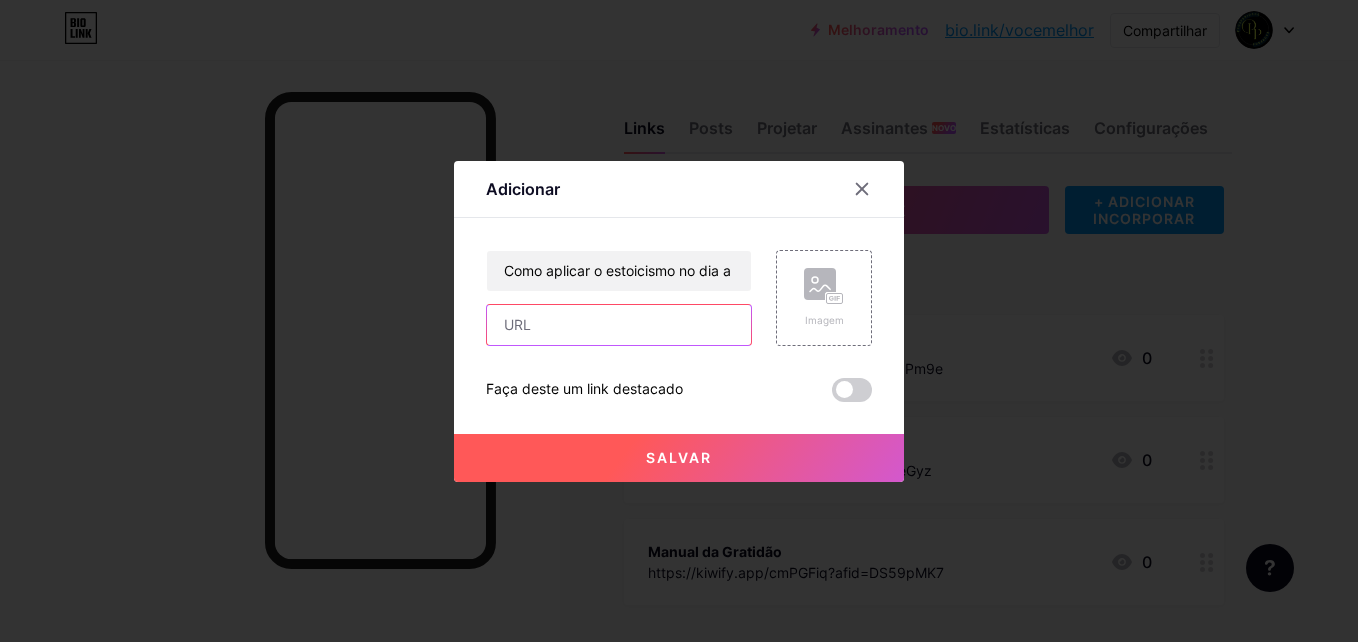 click at bounding box center [619, 325] 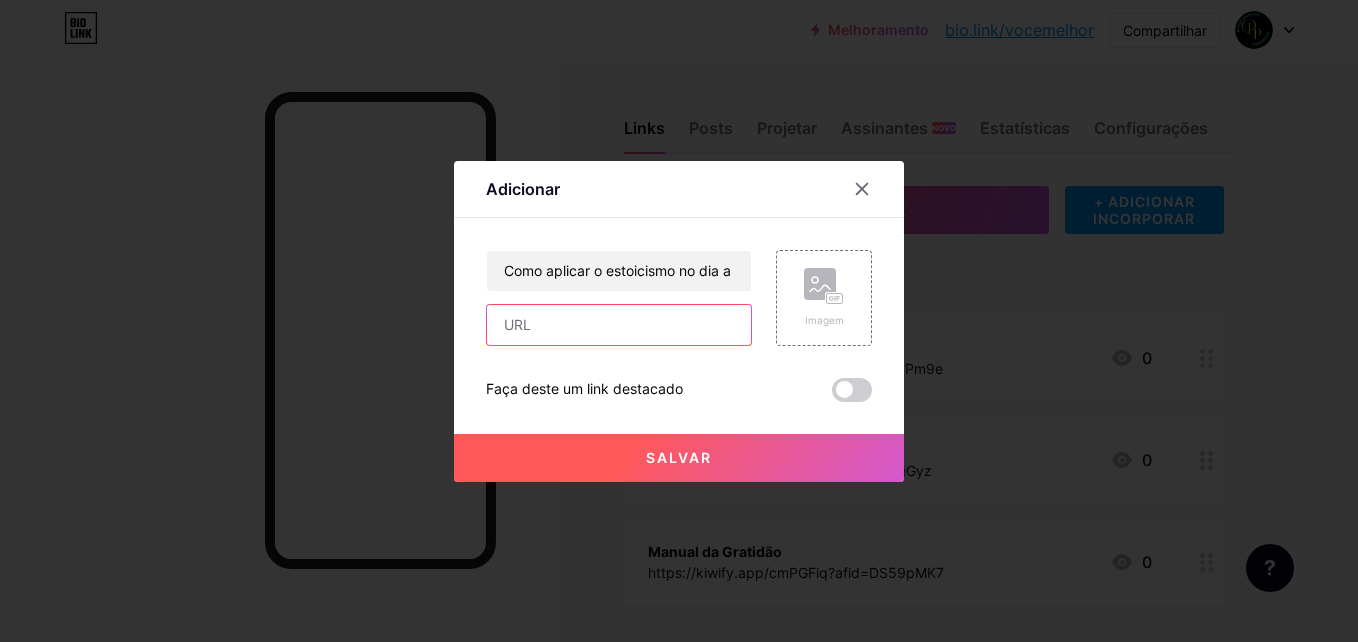 paste on "https://kiwify.app/p0hA6fH?afid=Yenmez3u" 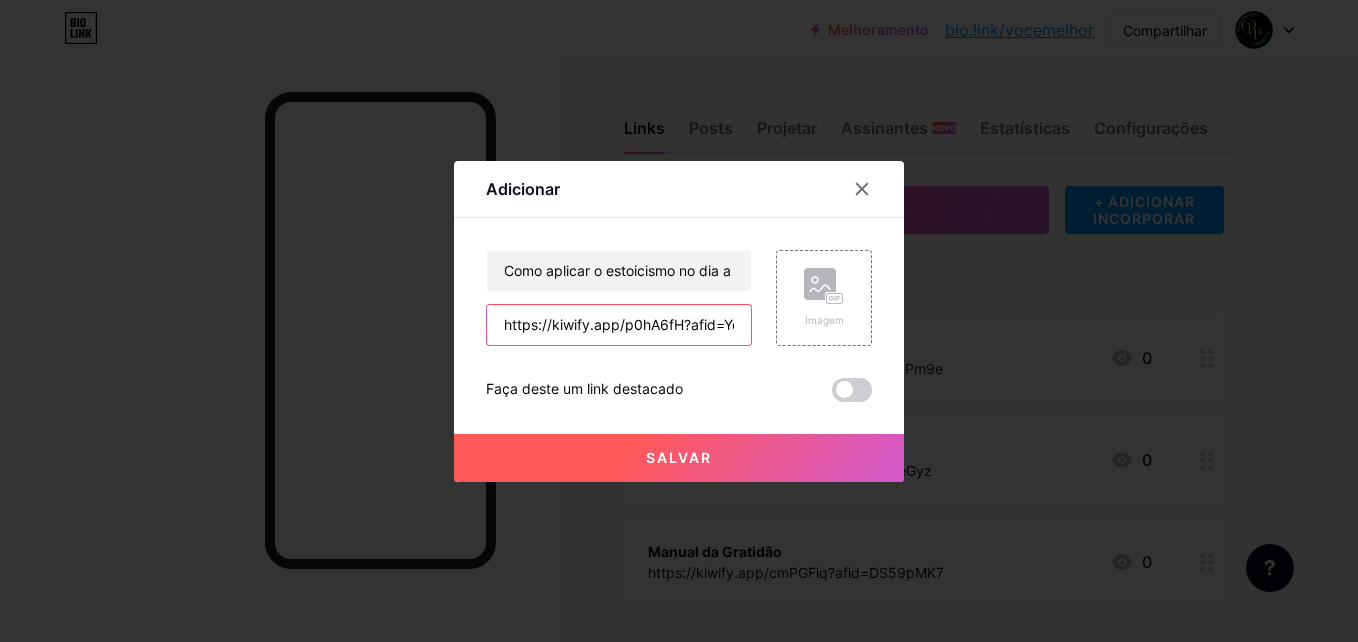 scroll, scrollTop: 0, scrollLeft: 59, axis: horizontal 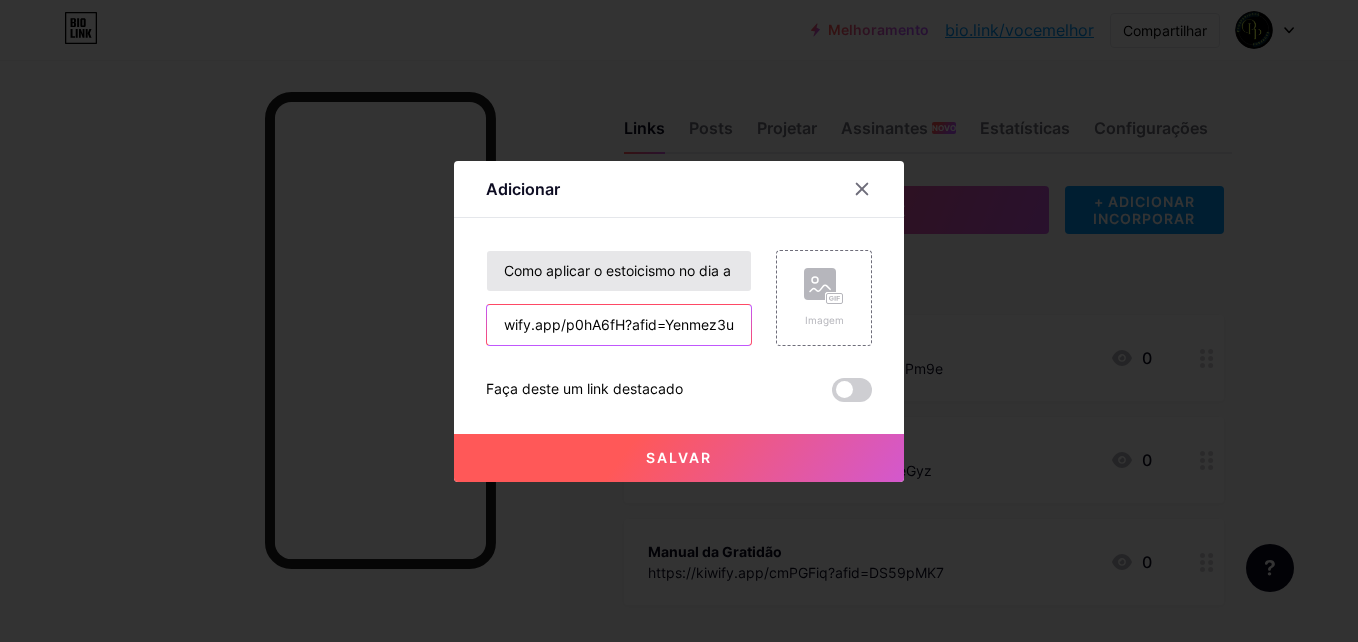 type on "https://kiwify.app/p0hA6fH?afid=Yenmez3u" 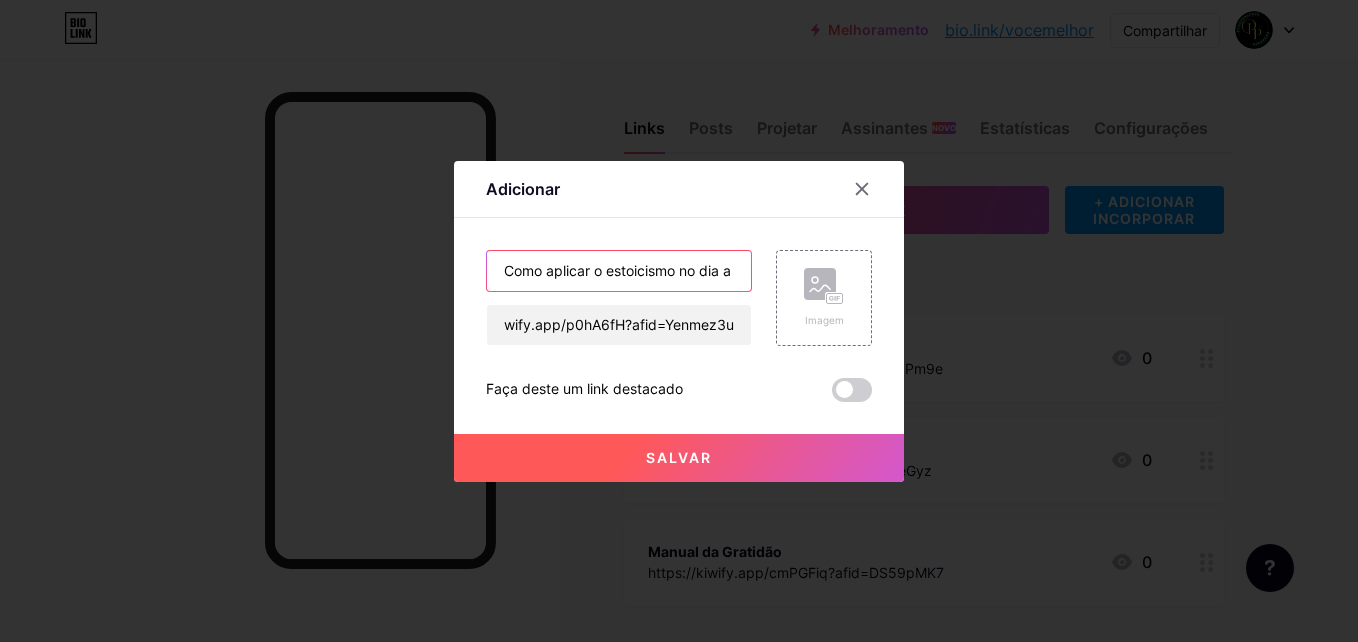 click on "Como aplicar o estoicismo no dia a dia." at bounding box center [619, 271] 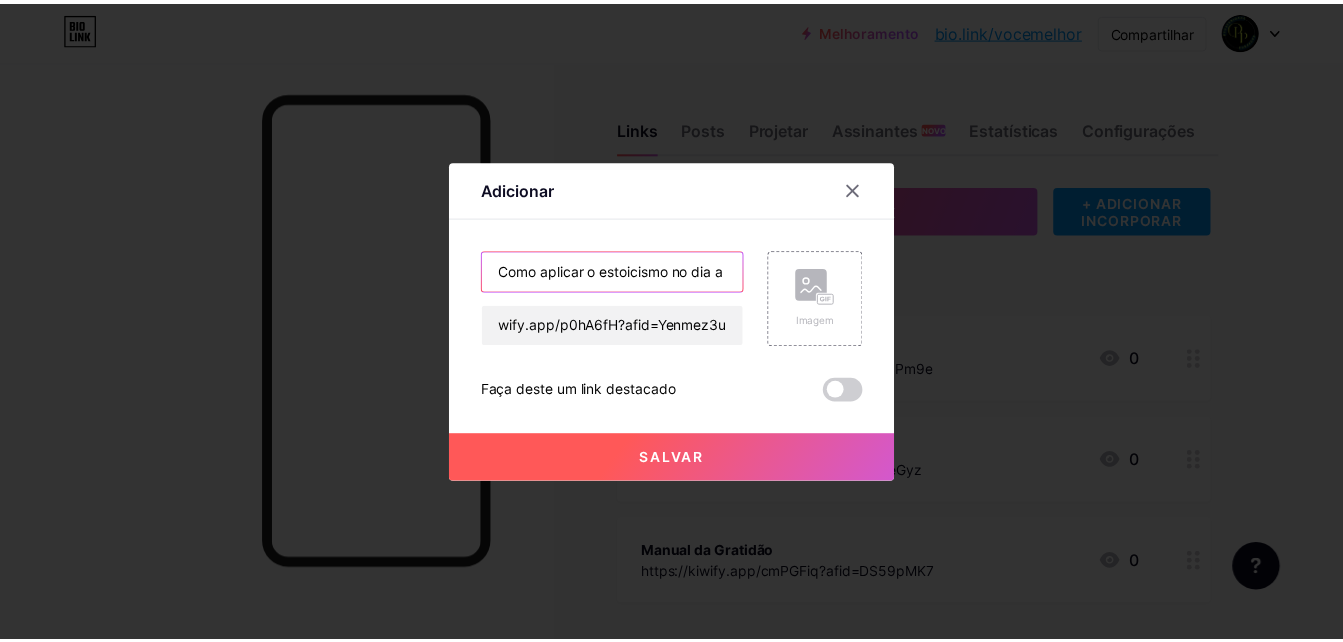 scroll, scrollTop: 0, scrollLeft: 0, axis: both 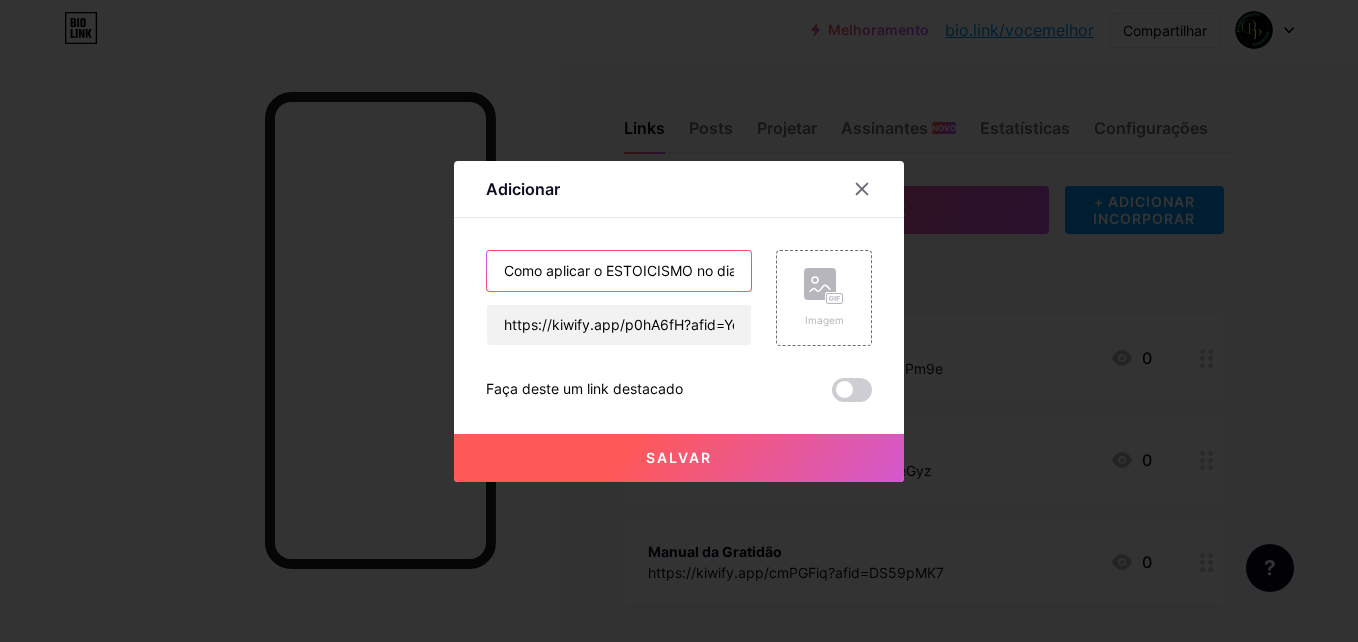 type on "Como aplicar o ESTOICISMO no dia a dia." 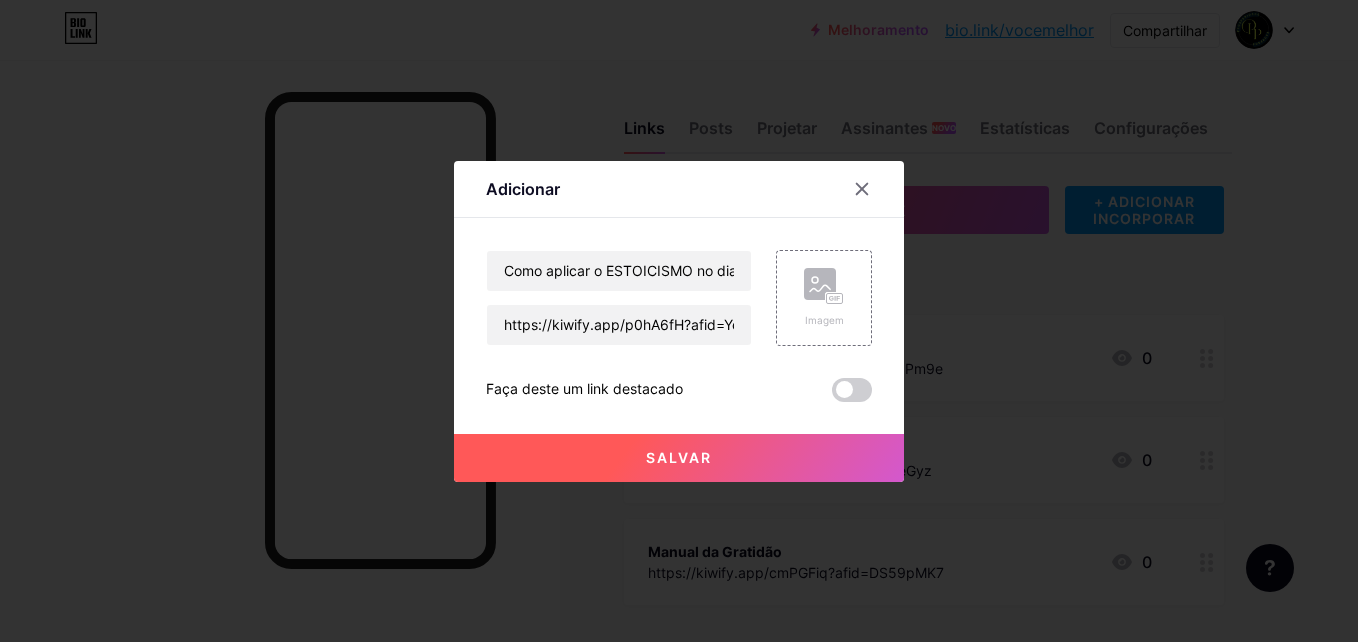 click on "Salvar" at bounding box center (679, 457) 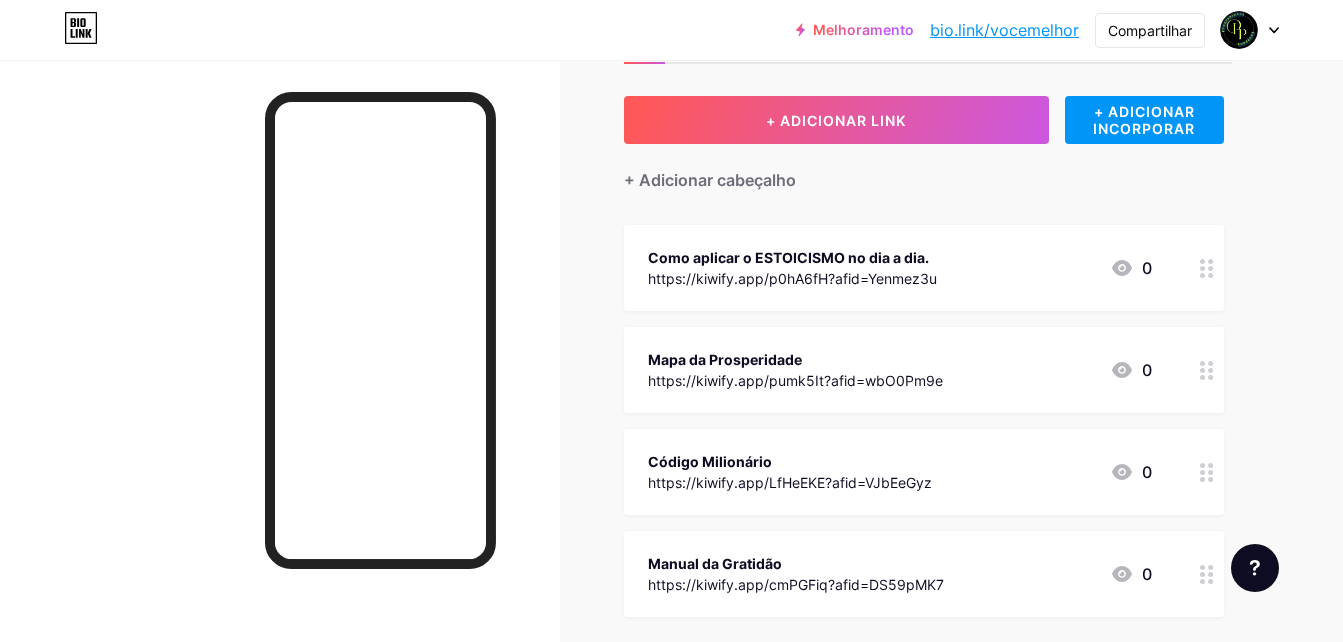 scroll, scrollTop: 0, scrollLeft: 0, axis: both 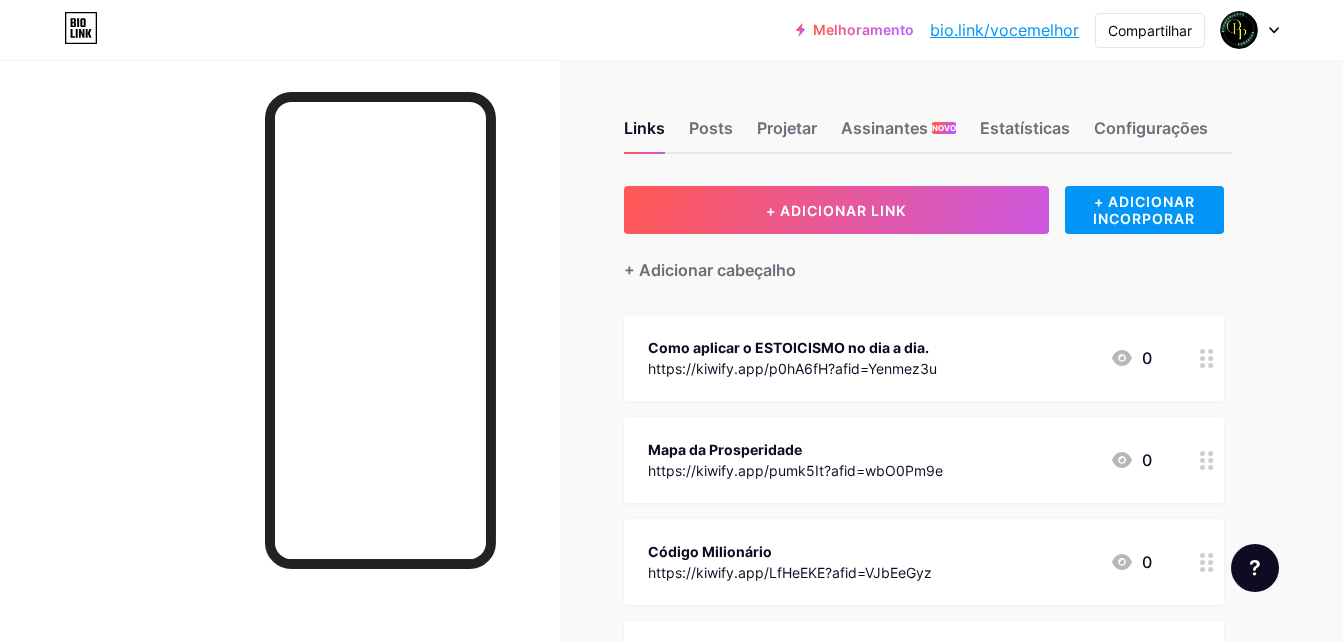 click on "Como aplicar o ESTOICISMO no dia a dia." at bounding box center (792, 347) 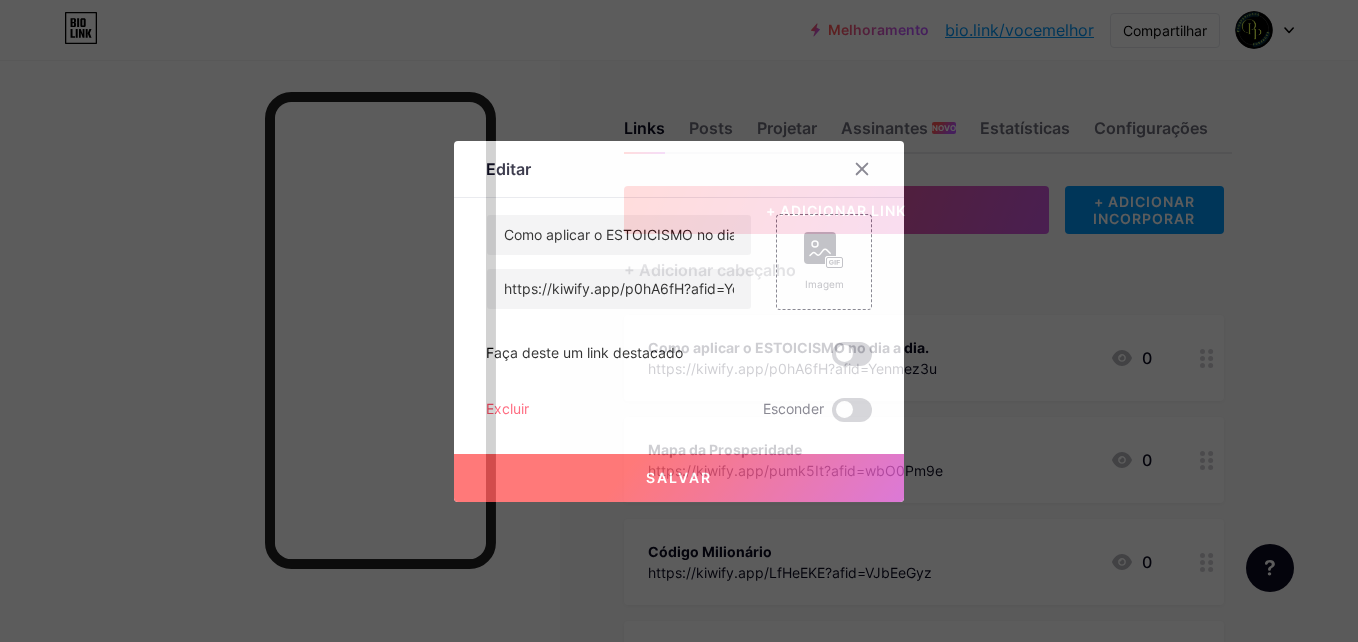 click on "Salvar" at bounding box center [679, 478] 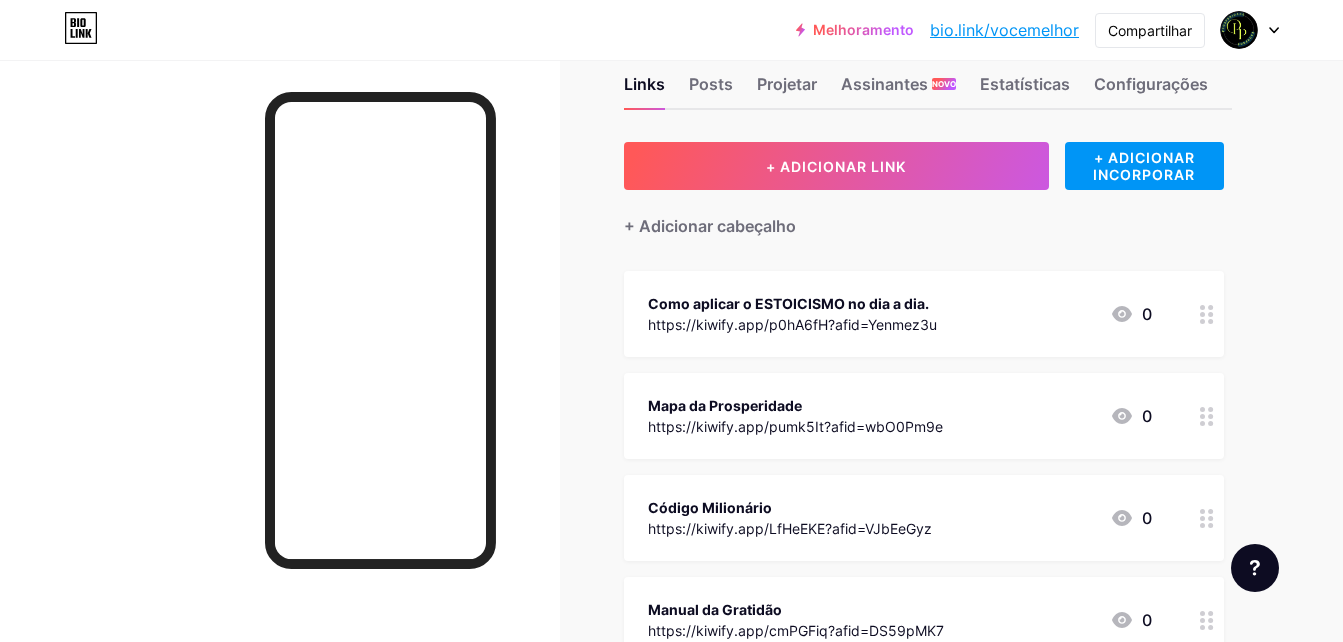scroll, scrollTop: 0, scrollLeft: 0, axis: both 